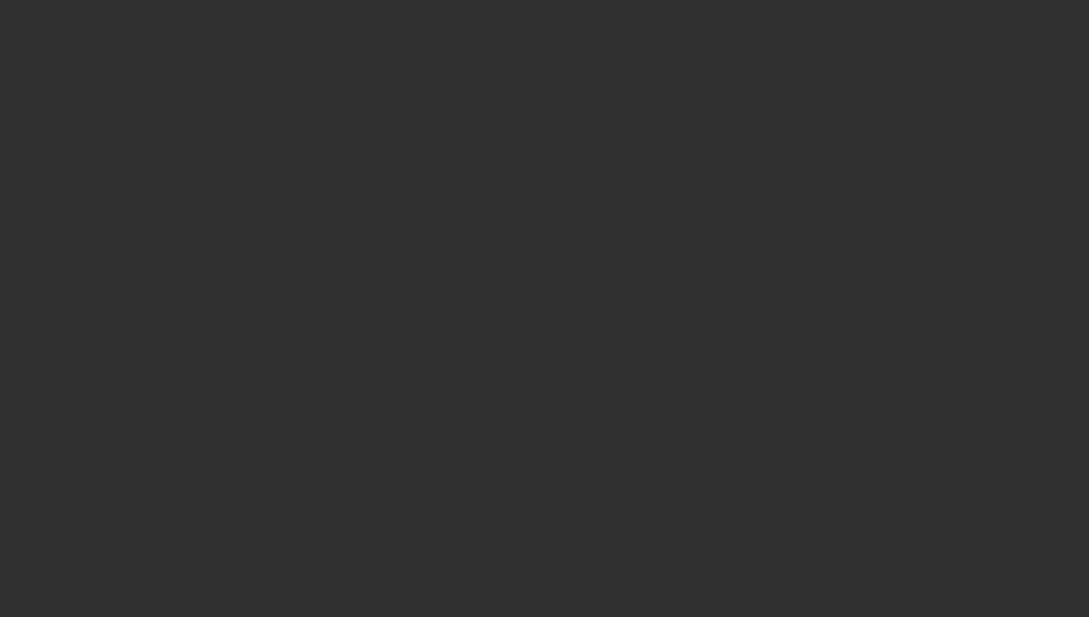 scroll, scrollTop: 0, scrollLeft: 0, axis: both 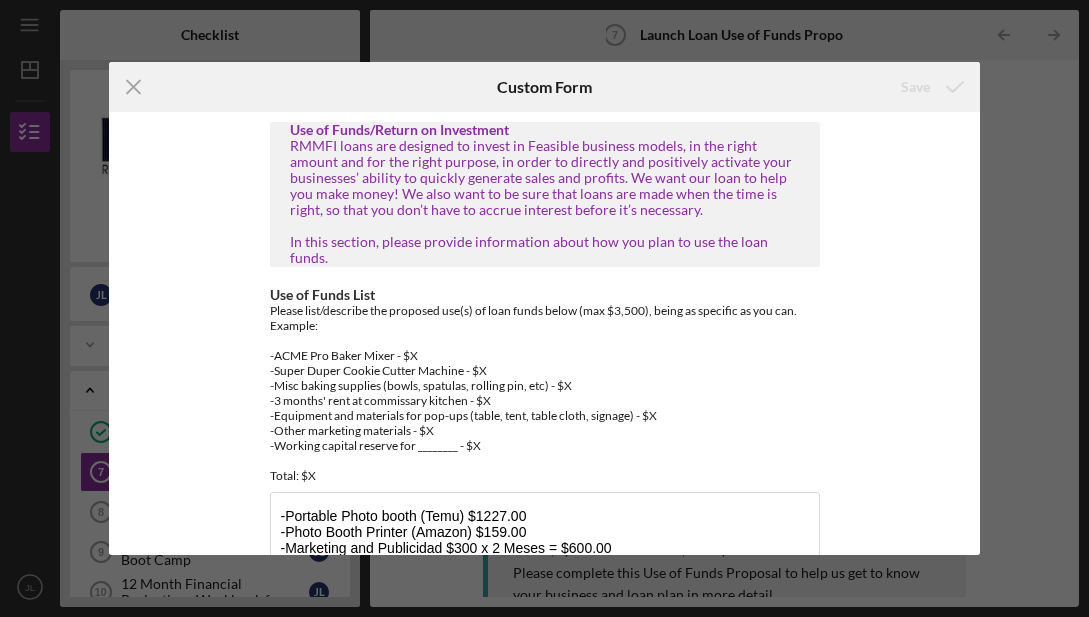 click on "Icon/Menu Close Custom Form Save Use of Funds/Return on Investment RMMFI loans are designed to invest in Feasible business models, in the right amount and for the right purpose, in order to directly and positively activate your businesses’ ability to quickly generate sales and profits. We want our loan to help you make money! We also want to be sure that loans are made when the time is right, so that you don’t have to accrue interest before it’s necessary.
In this section, please provide information about how you plan to use the loan funds. Use of Funds List Please list/describe the proposed use(s) of loan funds below (max $3,500), being as specific as you can.
Example:
-ACME Pro Baker Mixer - $X
-Super Duper Cookie Cutter Machine - $X
-Misc baking supplies (bowls, spatulas, rolling pin, etc) - $X
-3 months' rent at commissary kitchen - $X
-Equipment and materials for pop-ups (table, tent, table cloth, signage) - $X
-Other marketing materials - $X
-Working capital reserve for ________ - $X
Total: $X" at bounding box center [544, 308] 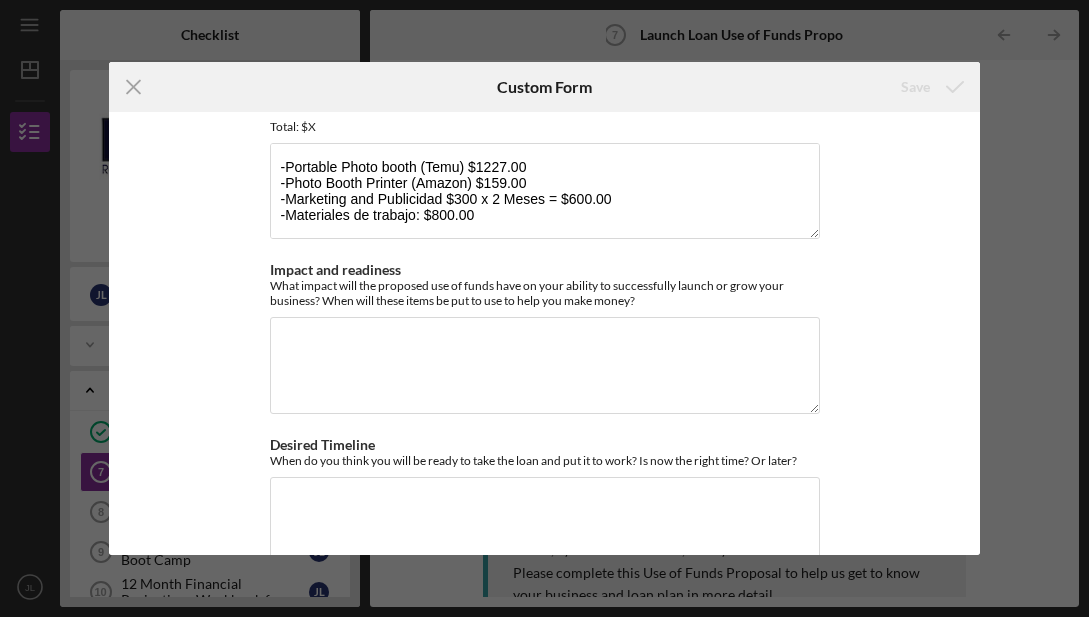 scroll, scrollTop: 356, scrollLeft: 0, axis: vertical 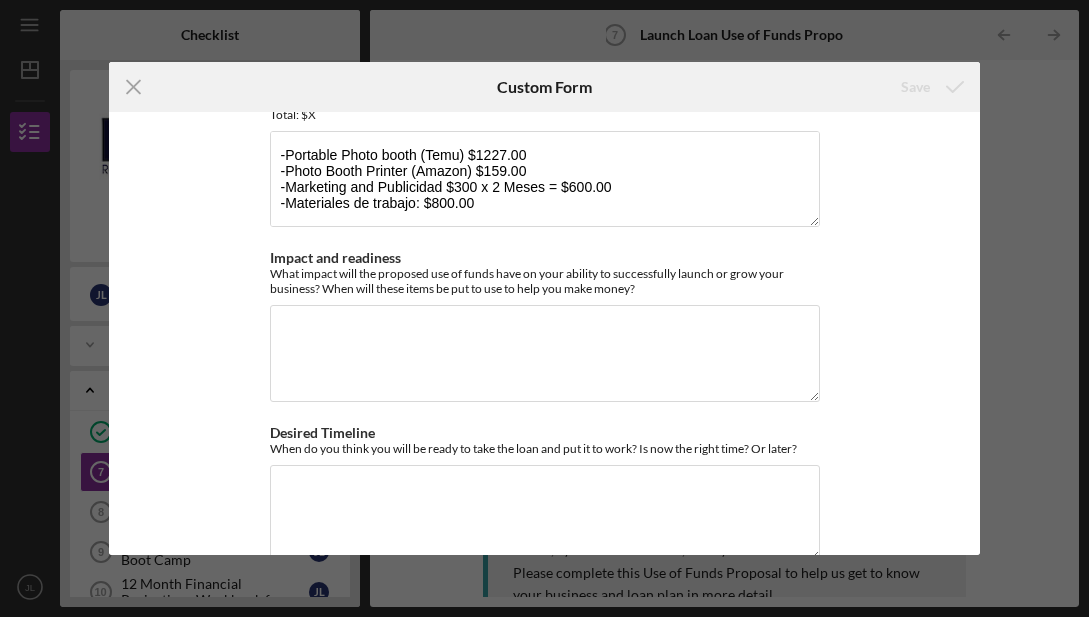 click on "Icon/Menu Close Custom Form Save Use of Funds/Return on Investment RMMFI loans are designed to invest in Feasible business models, in the right amount and for the right purpose, in order to directly and positively activate your businesses’ ability to quickly generate sales and profits. We want our loan to help you make money! We also want to be sure that loans are made when the time is right, so that you don’t have to accrue interest before it’s necessary.
In this section, please provide information about how you plan to use the loan funds. Use of Funds List Please list/describe the proposed use(s) of loan funds below (max $3,500), being as specific as you can.
Example:
-ACME Pro Baker Mixer - $X
-Super Duper Cookie Cutter Machine - $X
-Misc baking supplies (bowls, spatulas, rolling pin, etc) - $X
-3 months' rent at commissary kitchen - $X
-Equipment and materials for pop-ups (table, tent, table cloth, signage) - $X
-Other marketing materials - $X
-Working capital reserve for ________ - $X
Total: $X" at bounding box center [544, 308] 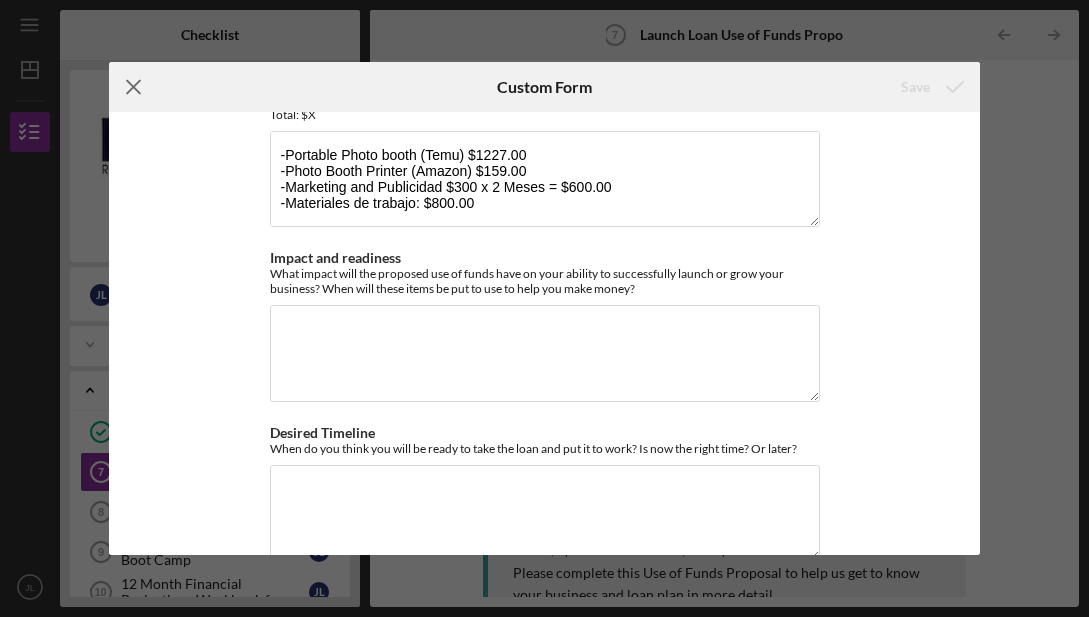 click 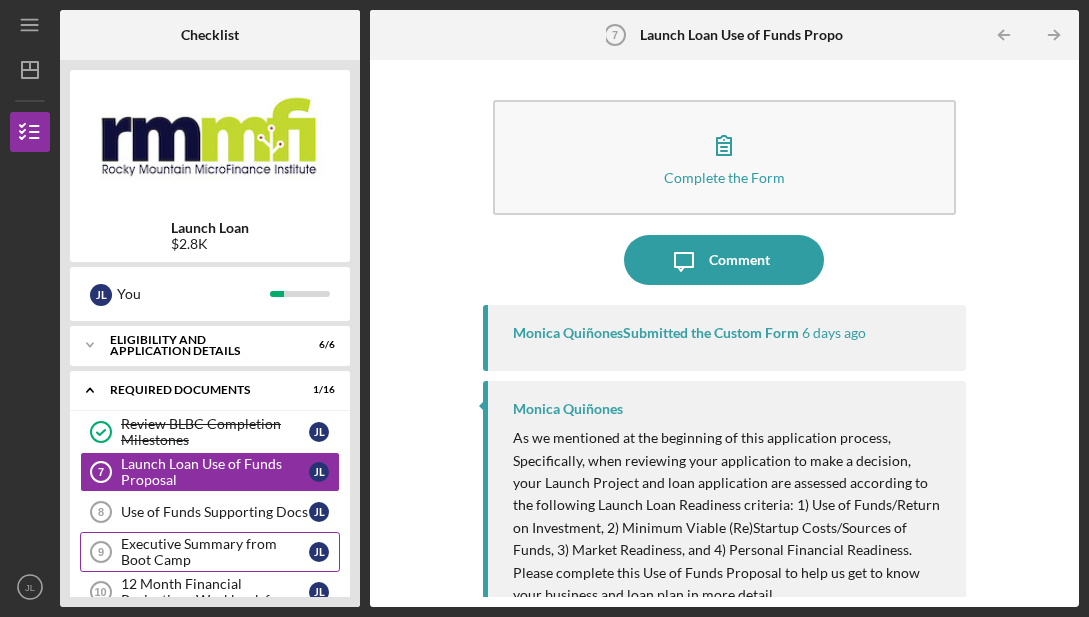 click on "Executive Summary from Boot Camp" at bounding box center (215, 552) 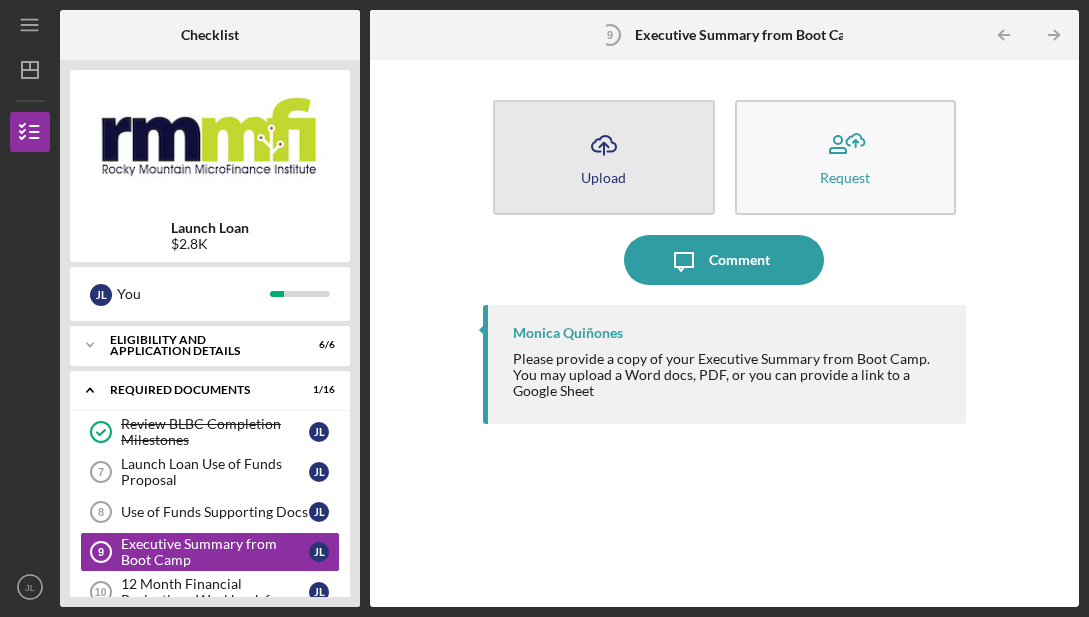 click on "Icon/Upload" 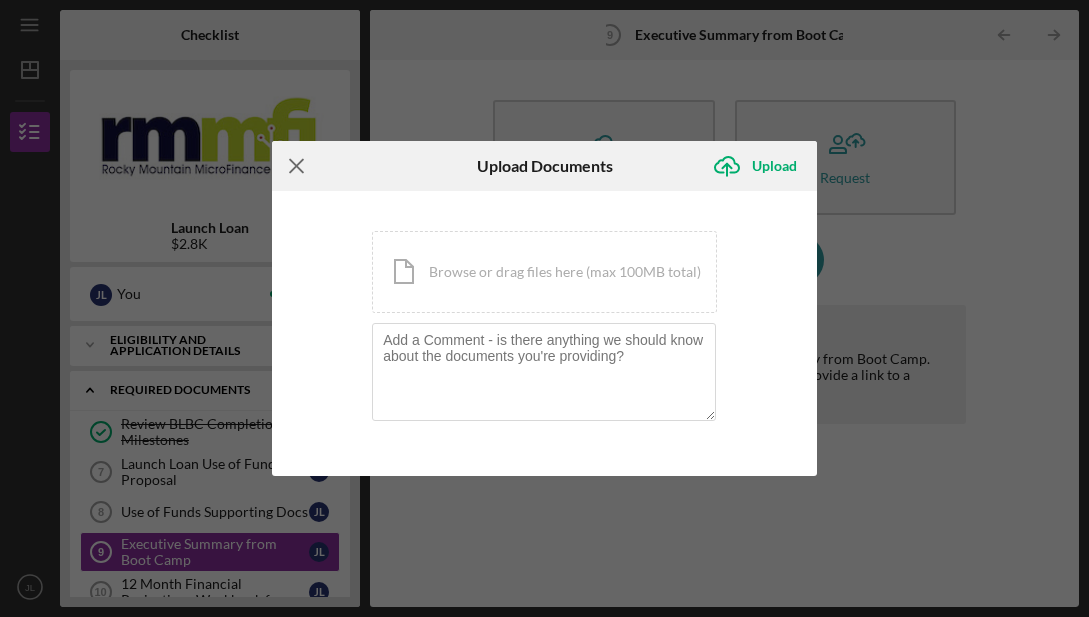 click on "Icon/Menu Close" 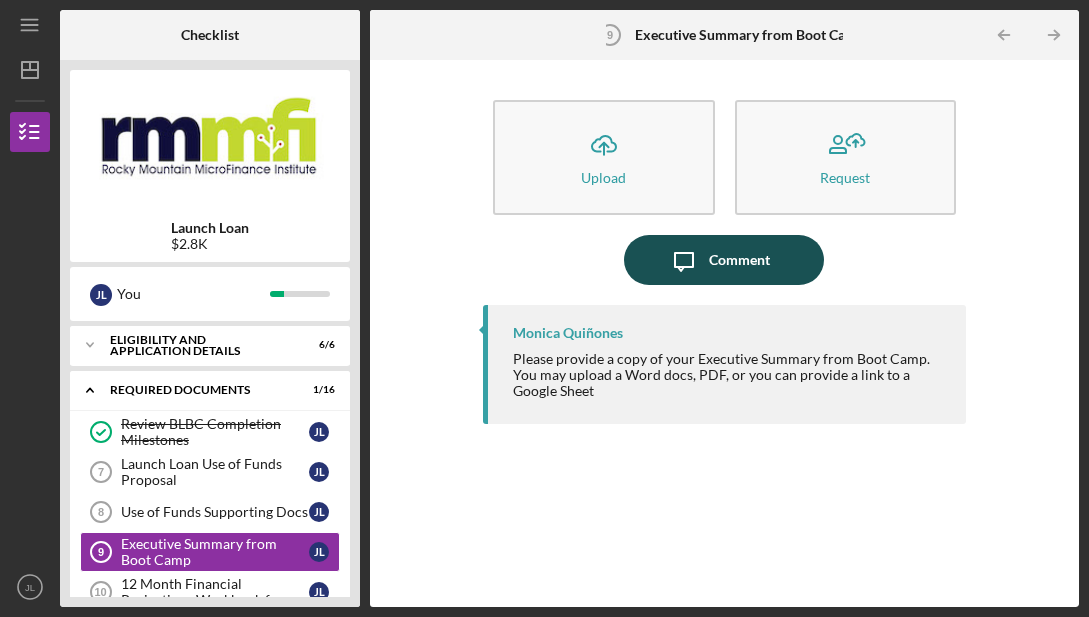click on "Comment" at bounding box center (739, 260) 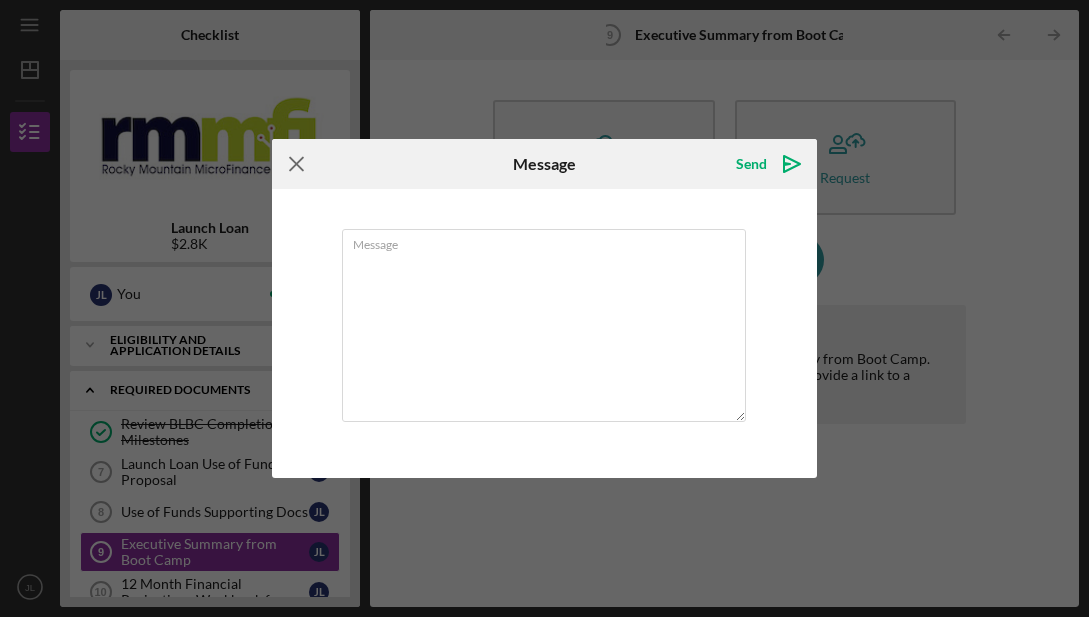 click on "Icon/Menu Close" 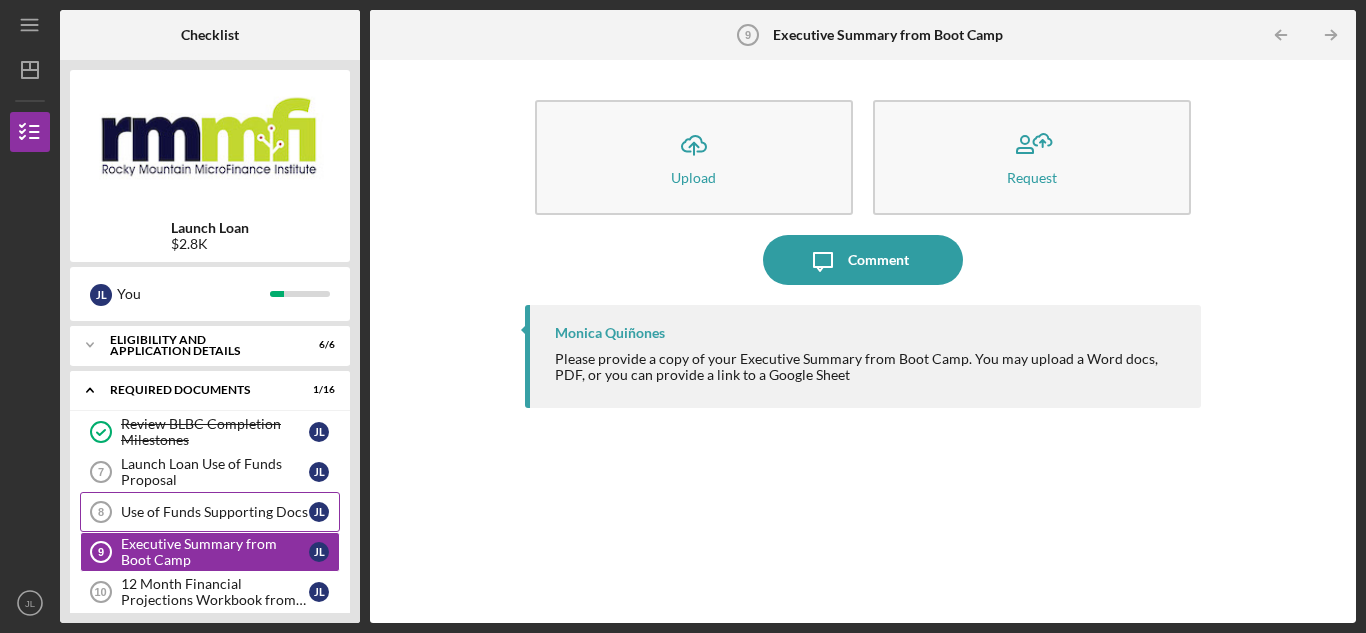 click on "Use of Funds Supporting Docs" at bounding box center (215, 512) 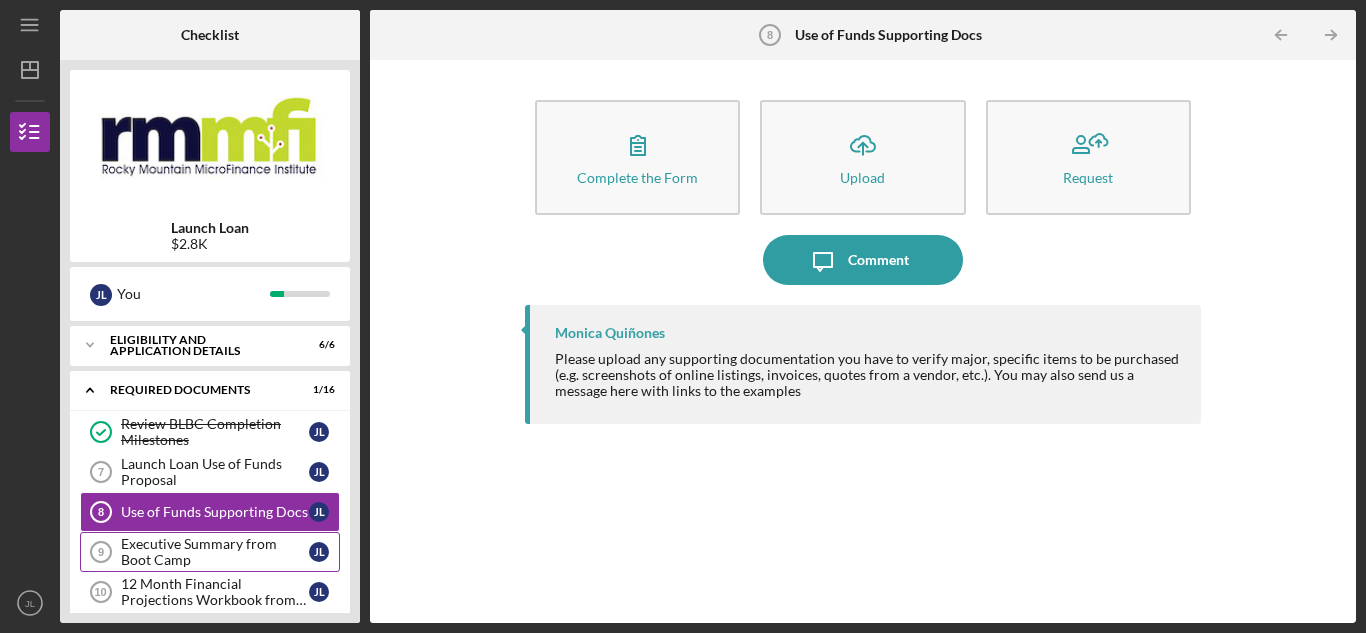 click on "Executive Summary from Boot Camp" at bounding box center [215, 552] 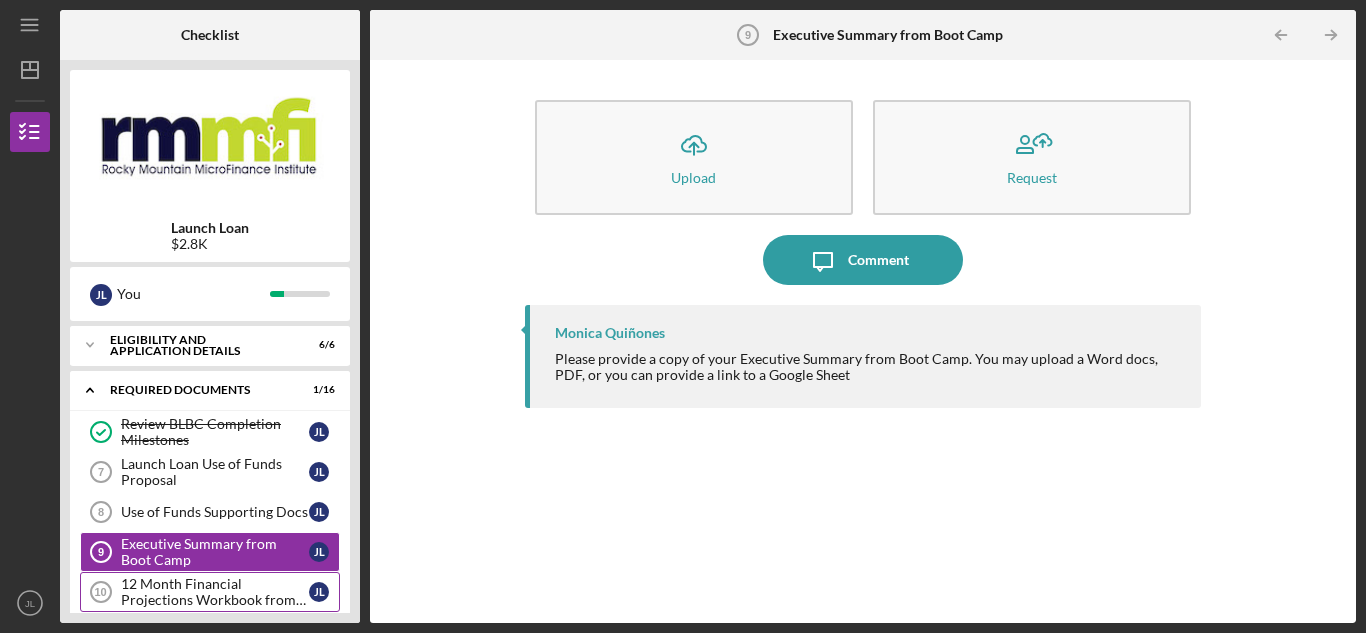 click on "12 Month Financial Projections Workbook from Boot Camp" at bounding box center (215, 592) 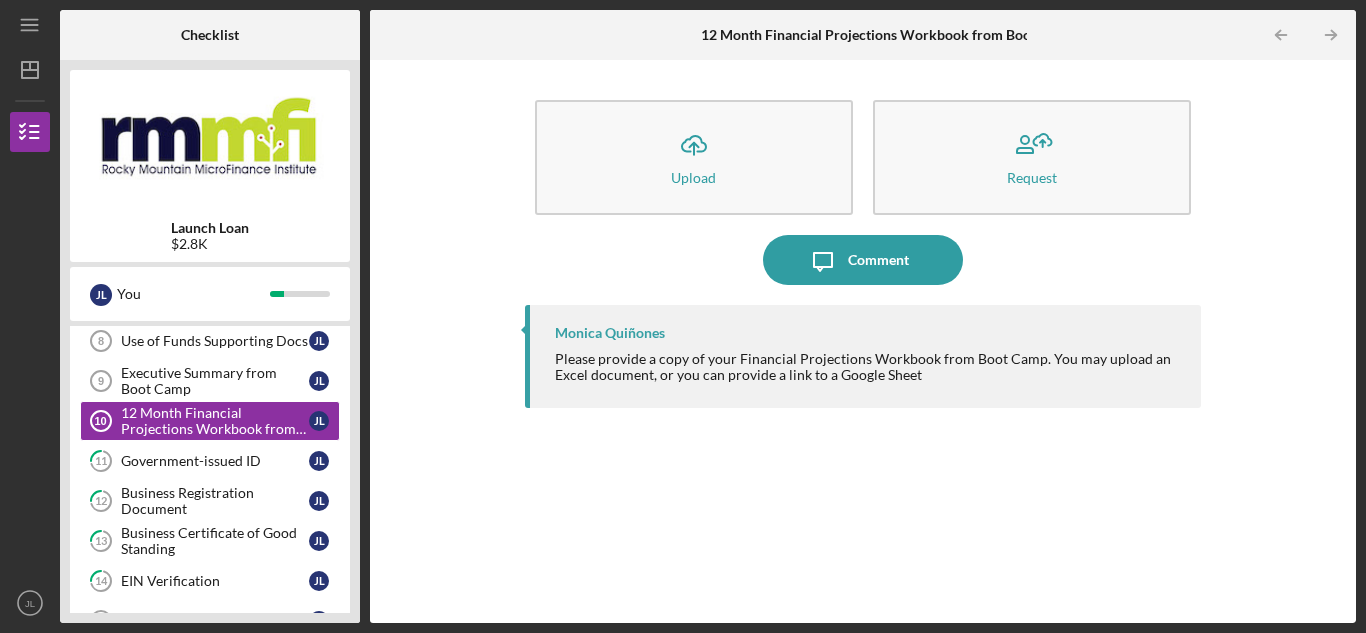 scroll, scrollTop: 280, scrollLeft: 0, axis: vertical 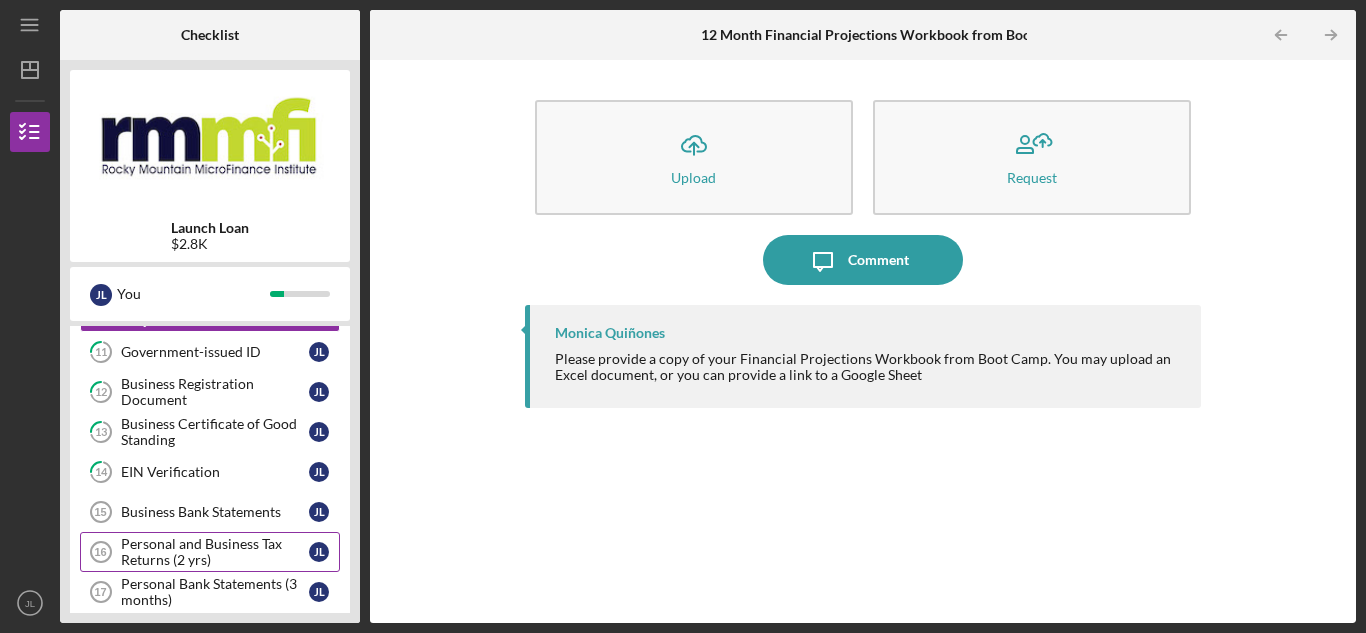 click on "Personal and Business Tax Returns (2 yrs)" at bounding box center (215, 552) 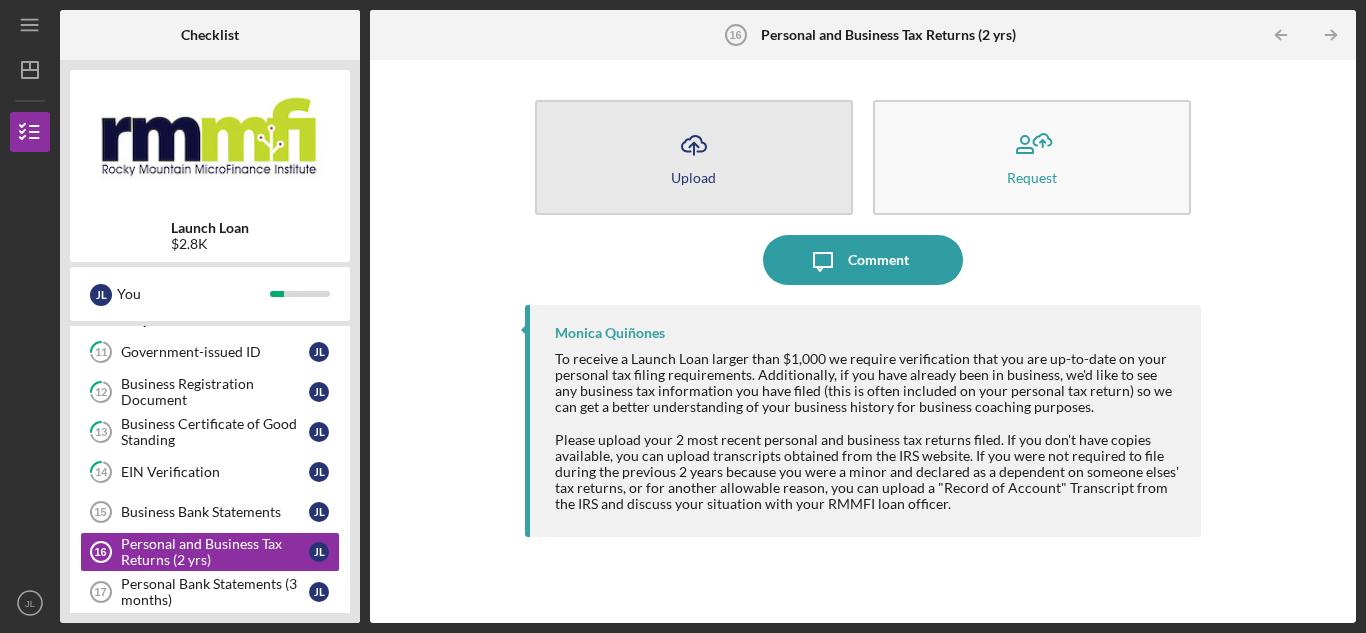 click on "Icon/Upload Upload" at bounding box center [694, 157] 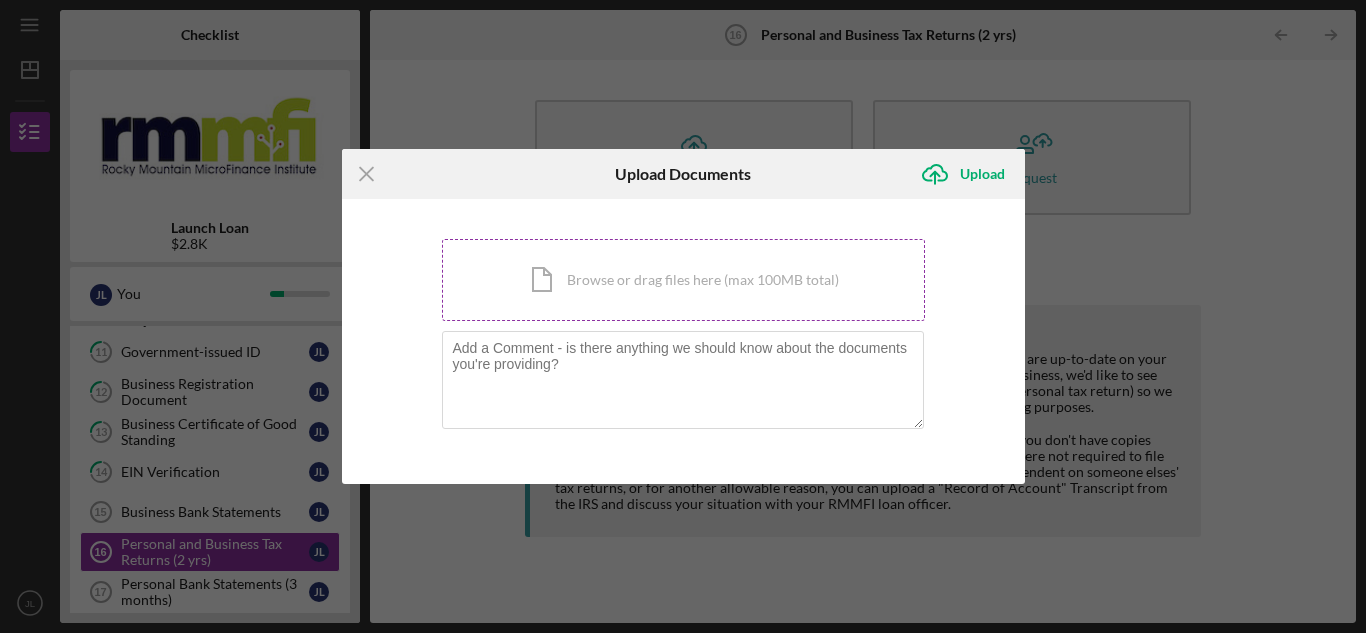 click on "Icon/Document Browse or drag files here (max 100MB total) Tap to choose files or take a photo" at bounding box center [683, 280] 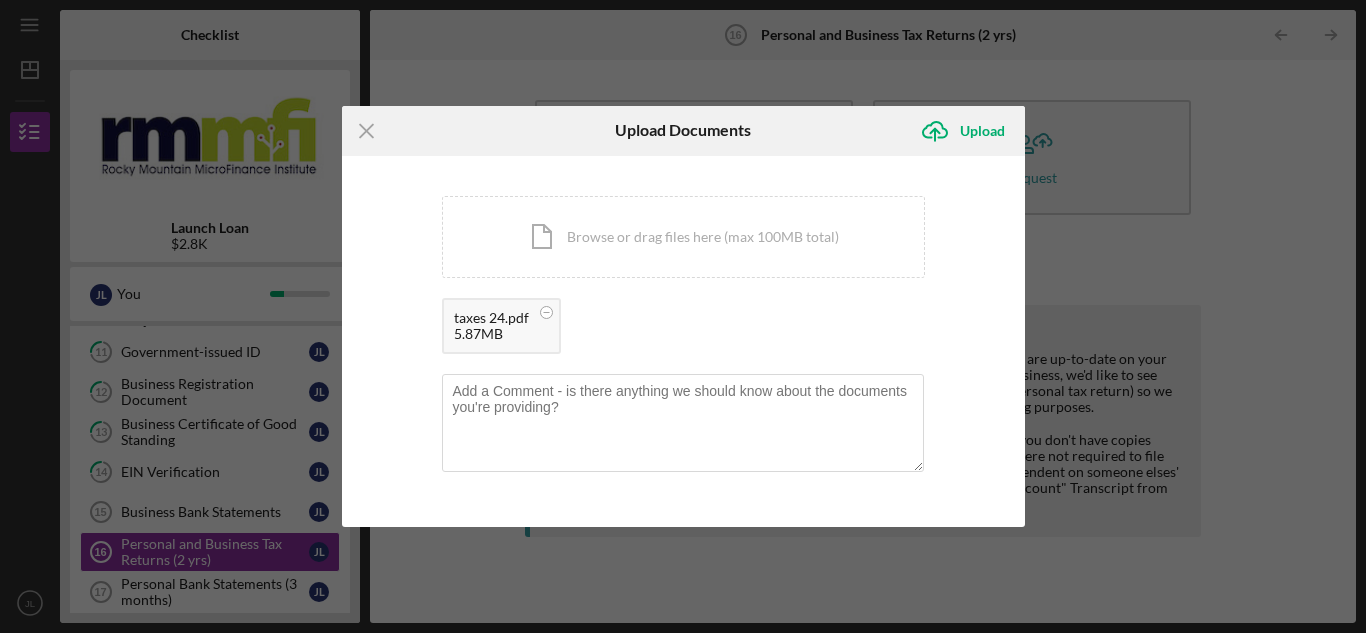click on "Icon/Menu Close Upload Documents Icon/Upload Upload You're uploading documents related to  Personal and Business Tax Returns (2 yrs) . Icon/Document Browse or drag files here (max 100MB total) Tap to choose files or take a photo taxes 24.pdf 5.87MB Cancel Icon/Upload Upload" at bounding box center (683, 316) 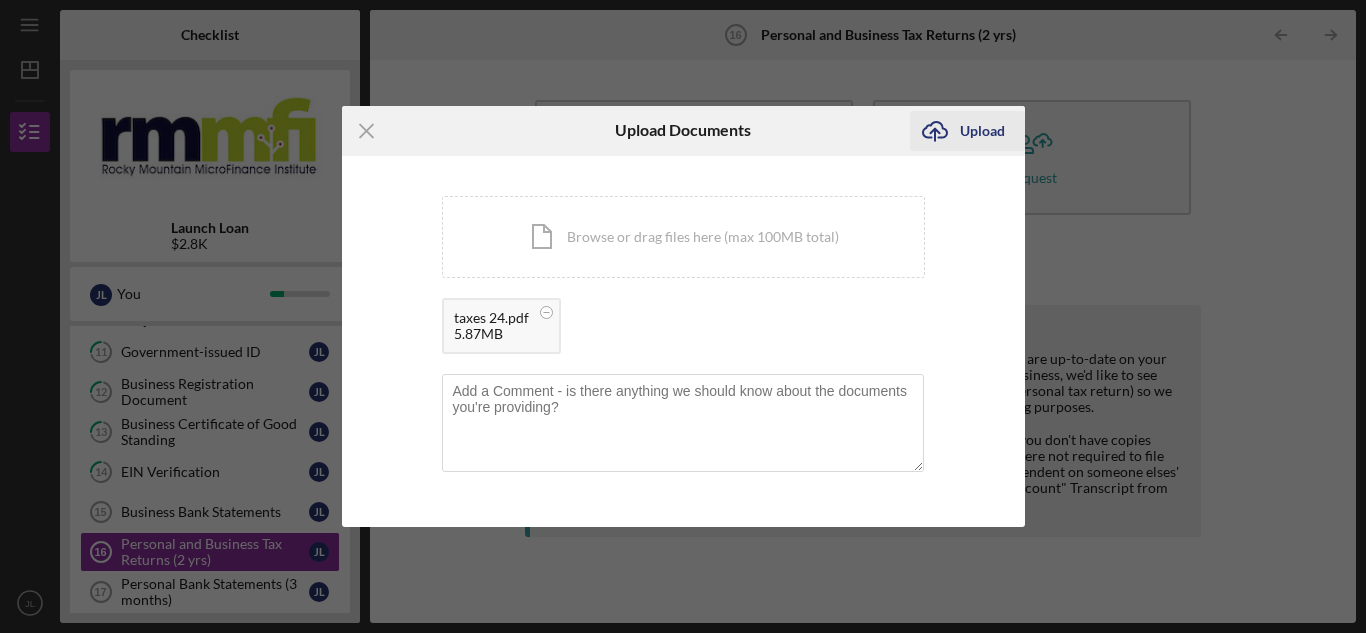 click on "Icon/Upload" 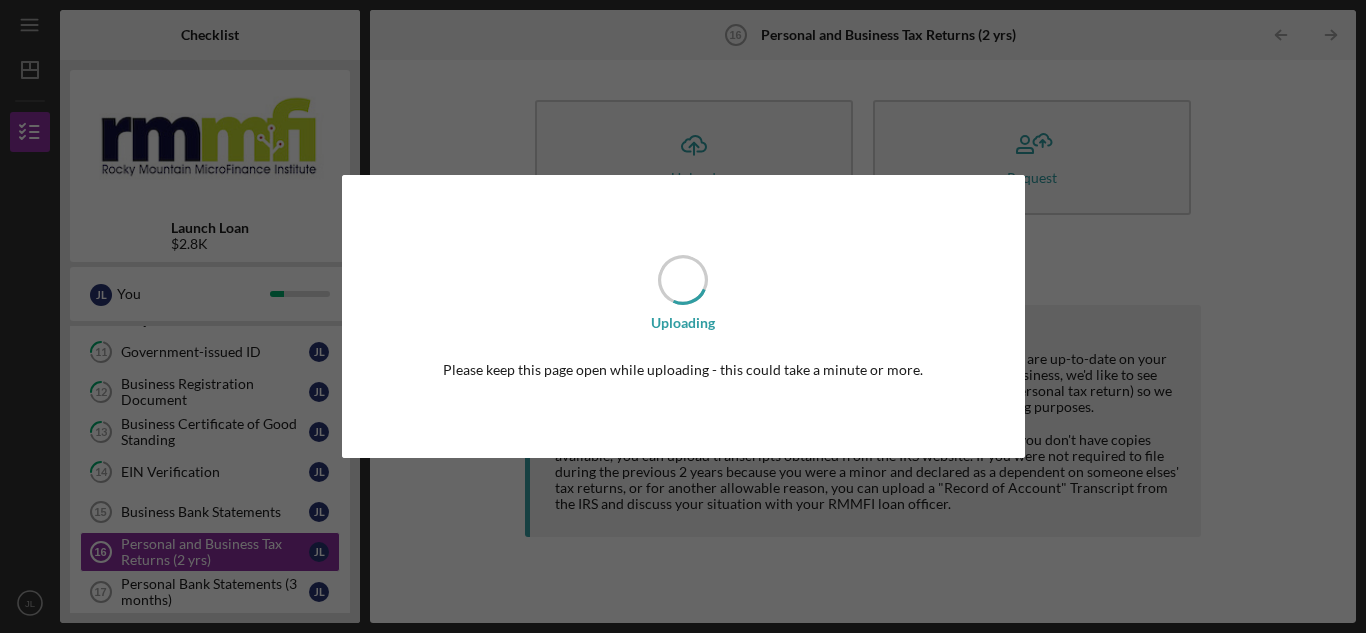 click on "Uploading Please keep this page open while uploading - this could take a minute or more." at bounding box center (683, 316) 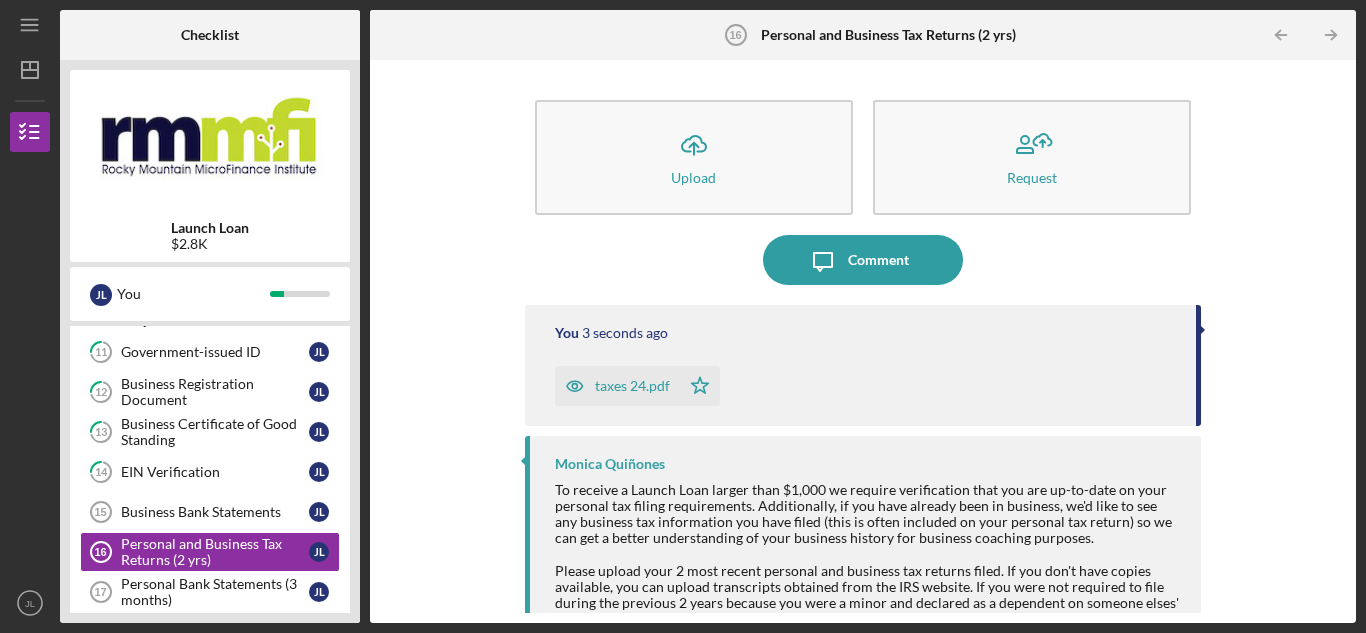 click on "Request" at bounding box center (1032, 157) 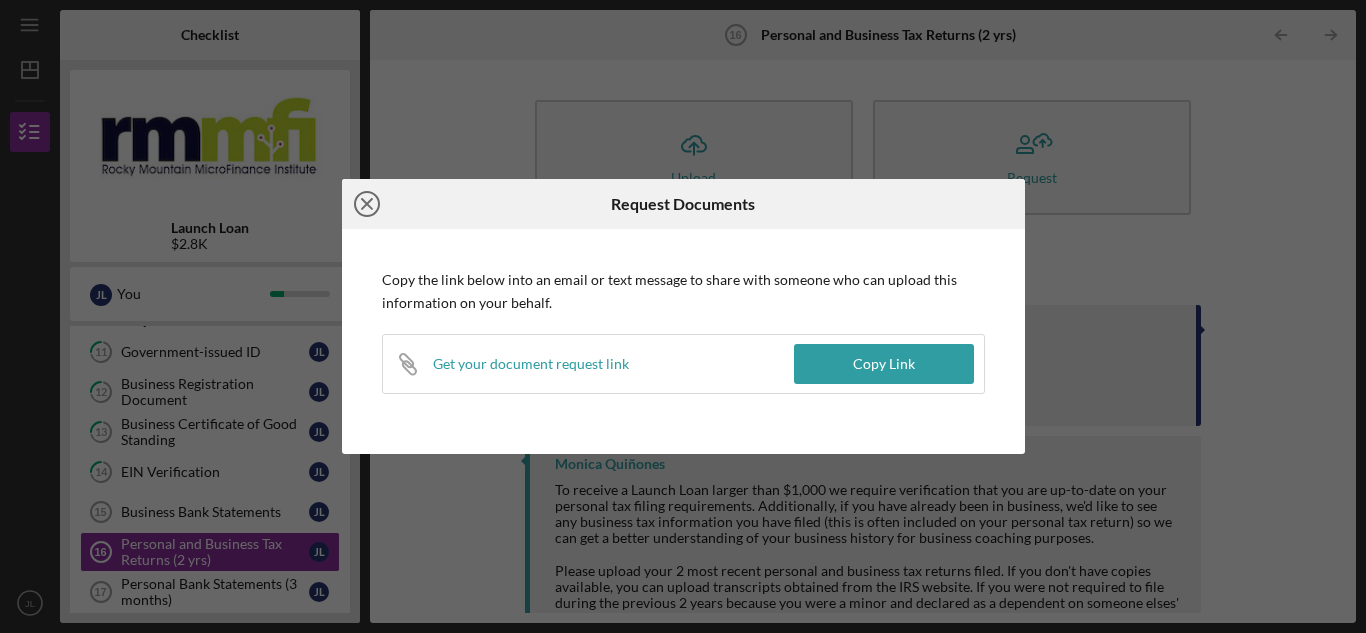 click 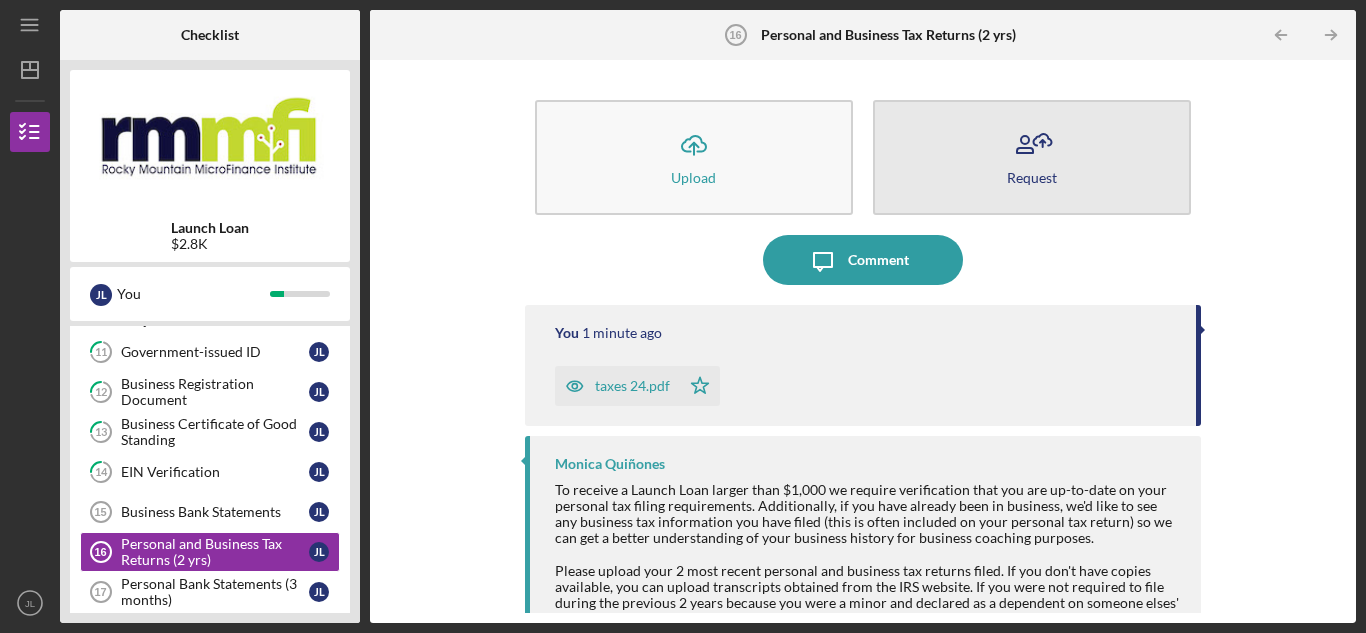 click on "Request" at bounding box center [1032, 157] 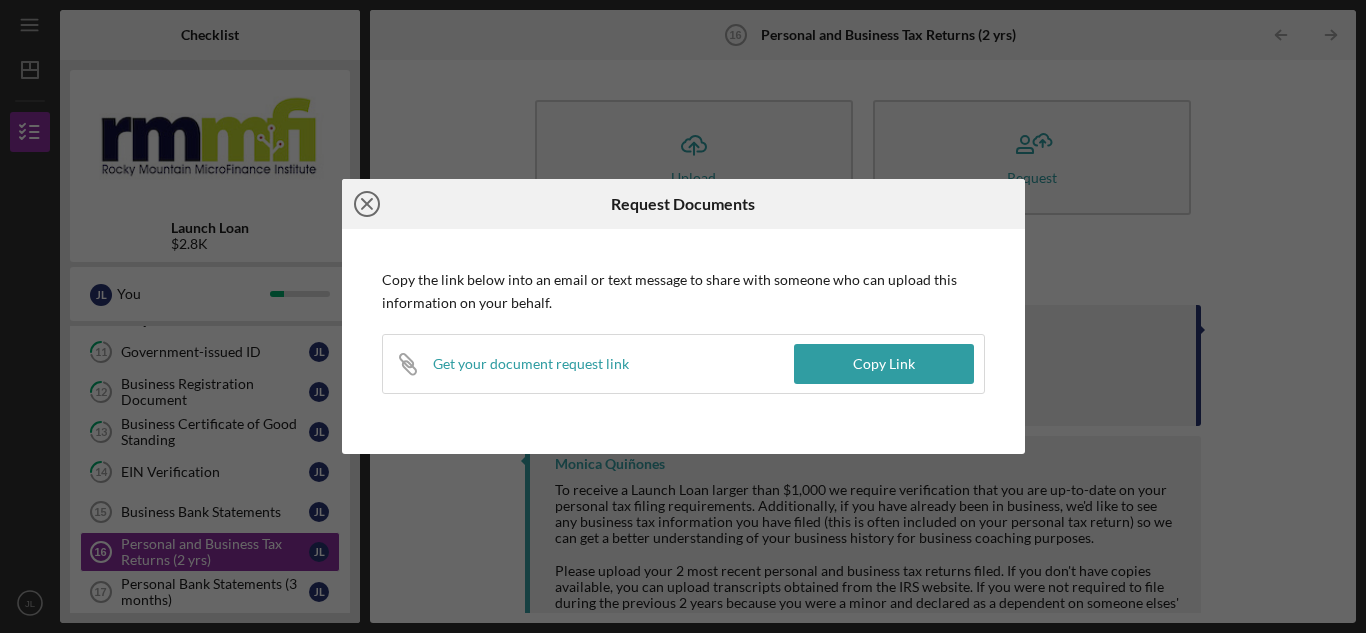 click 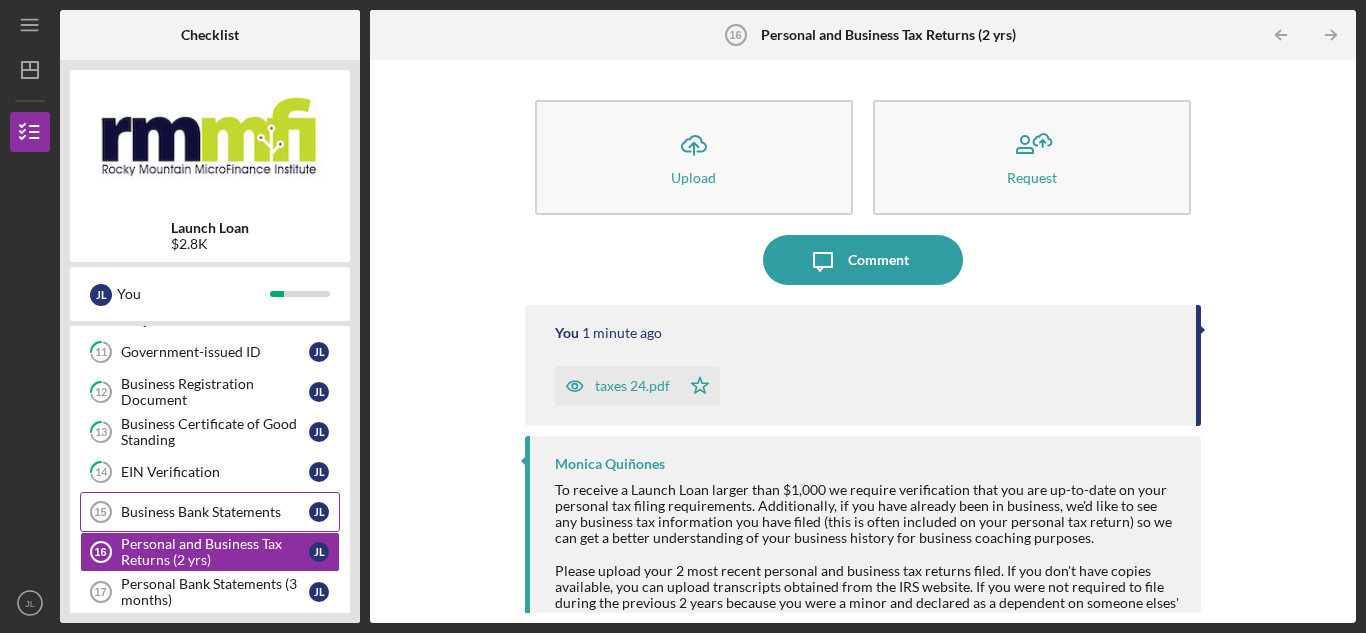 click on "Business Bank Statements" at bounding box center [215, 512] 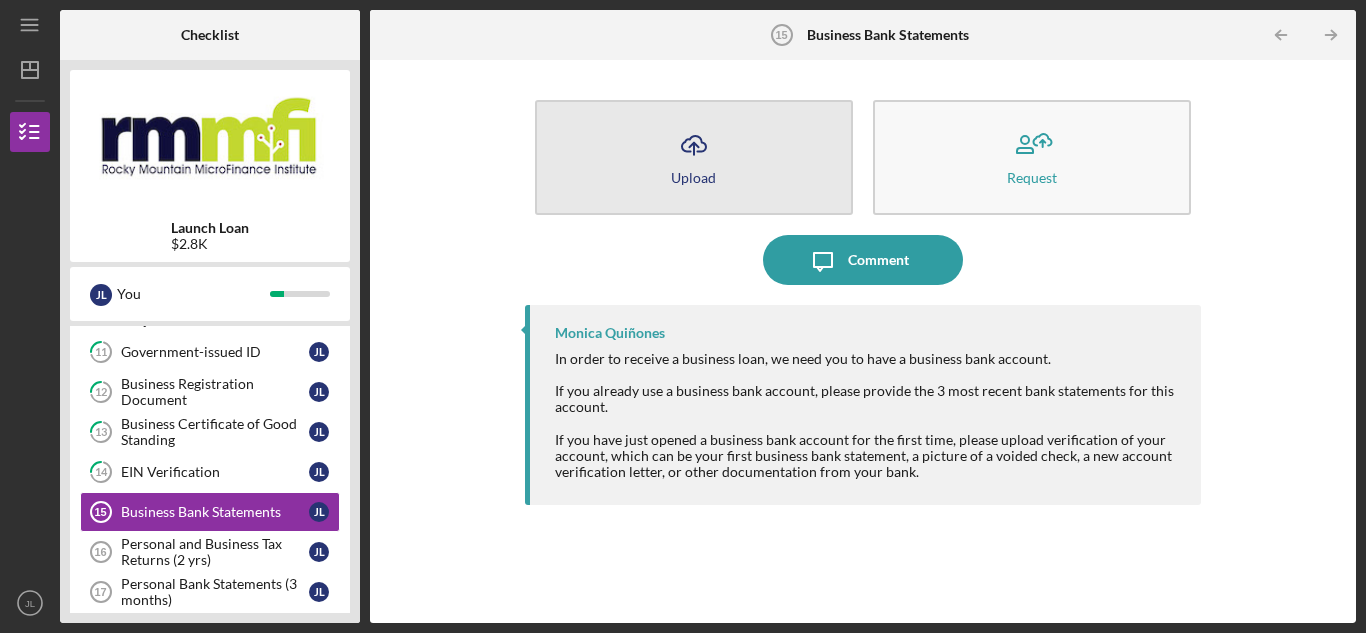 click on "Icon/Upload Upload" at bounding box center [694, 157] 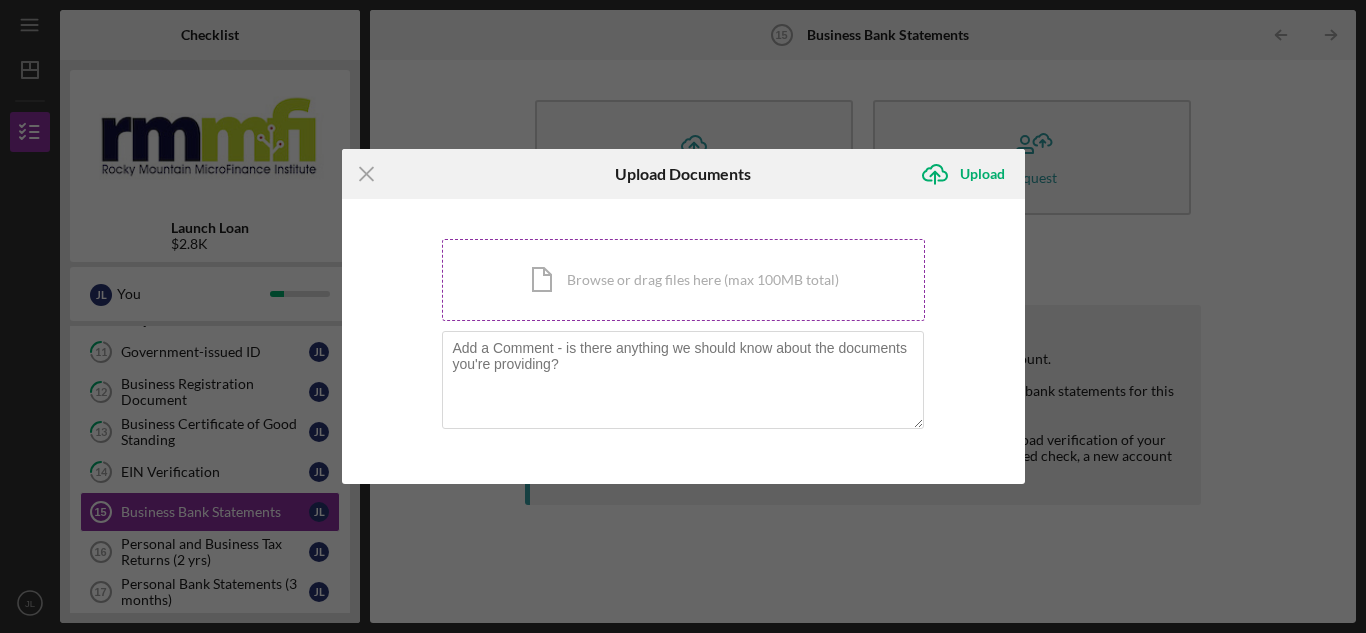 click on "Icon/Document Browse or drag files here (max 100MB total) Tap to choose files or take a photo" at bounding box center (683, 280) 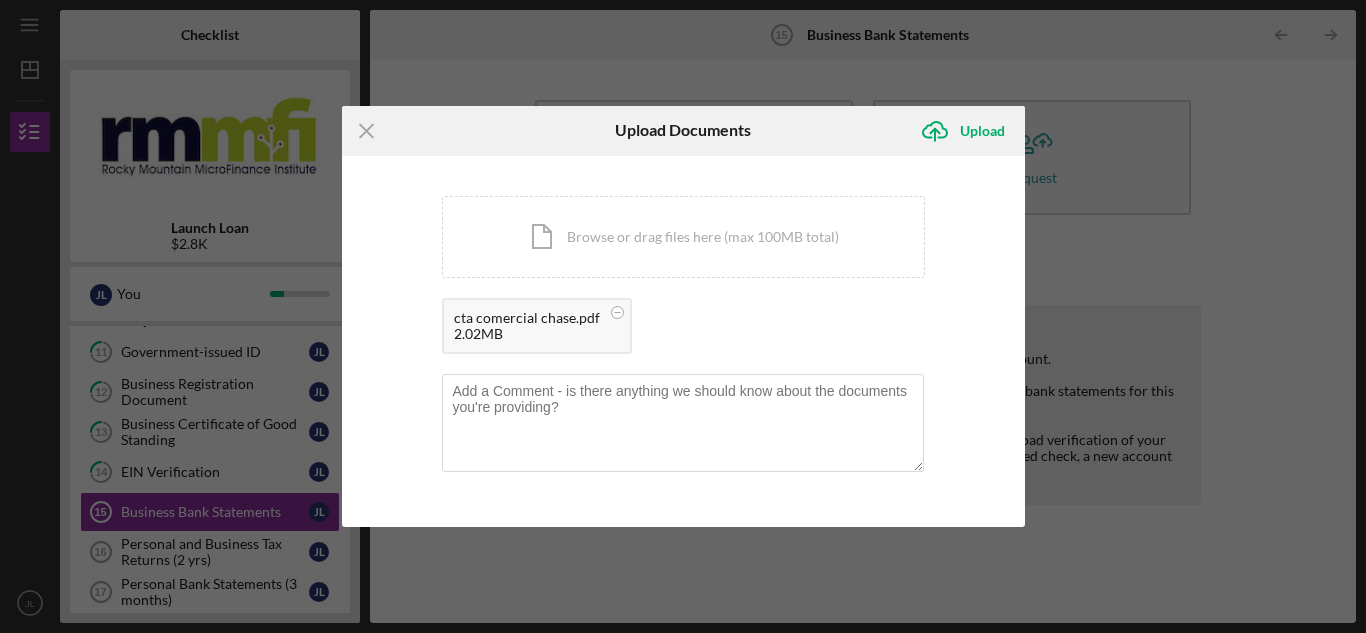 click on "Icon/Menu Close Upload Documents Icon/Upload Upload You're uploading documents related to  Business Bank Statements . Icon/Document Browse or drag files here (max 100MB total) Tap to choose files or take a photo cta comercial chase.pdf 2.02MB Cancel Icon/Upload Upload" at bounding box center (683, 316) 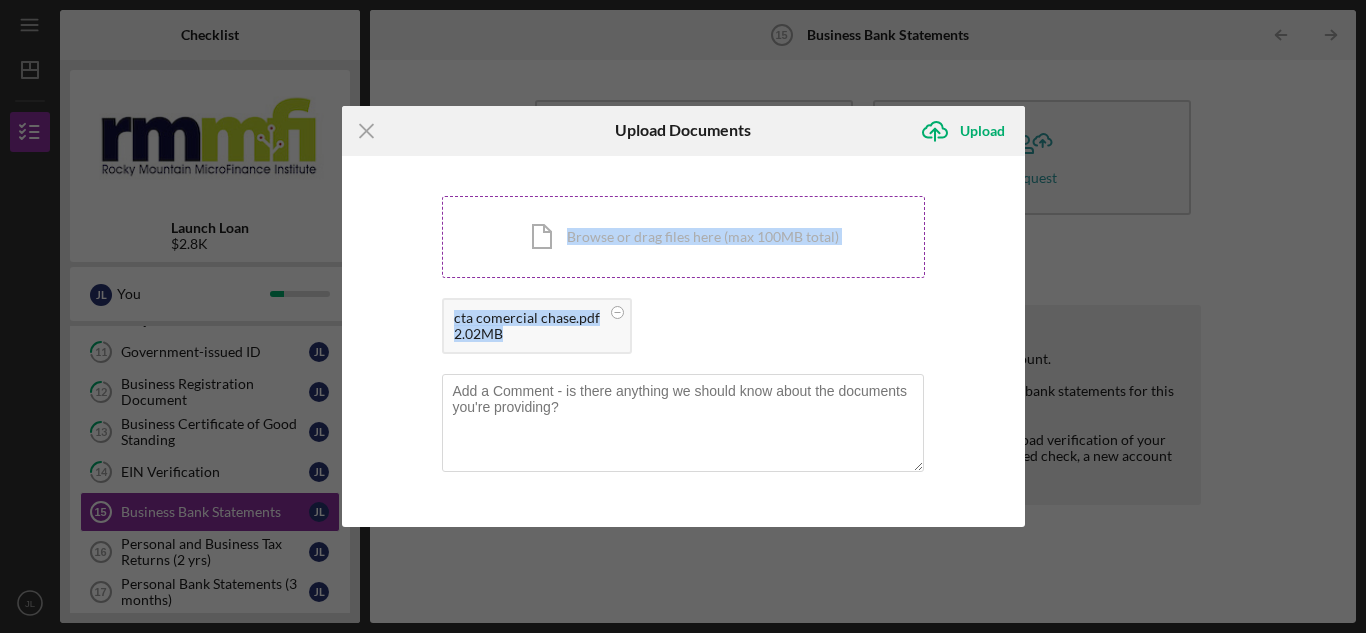 drag, startPoint x: 540, startPoint y: 329, endPoint x: 579, endPoint y: 261, distance: 78.39005 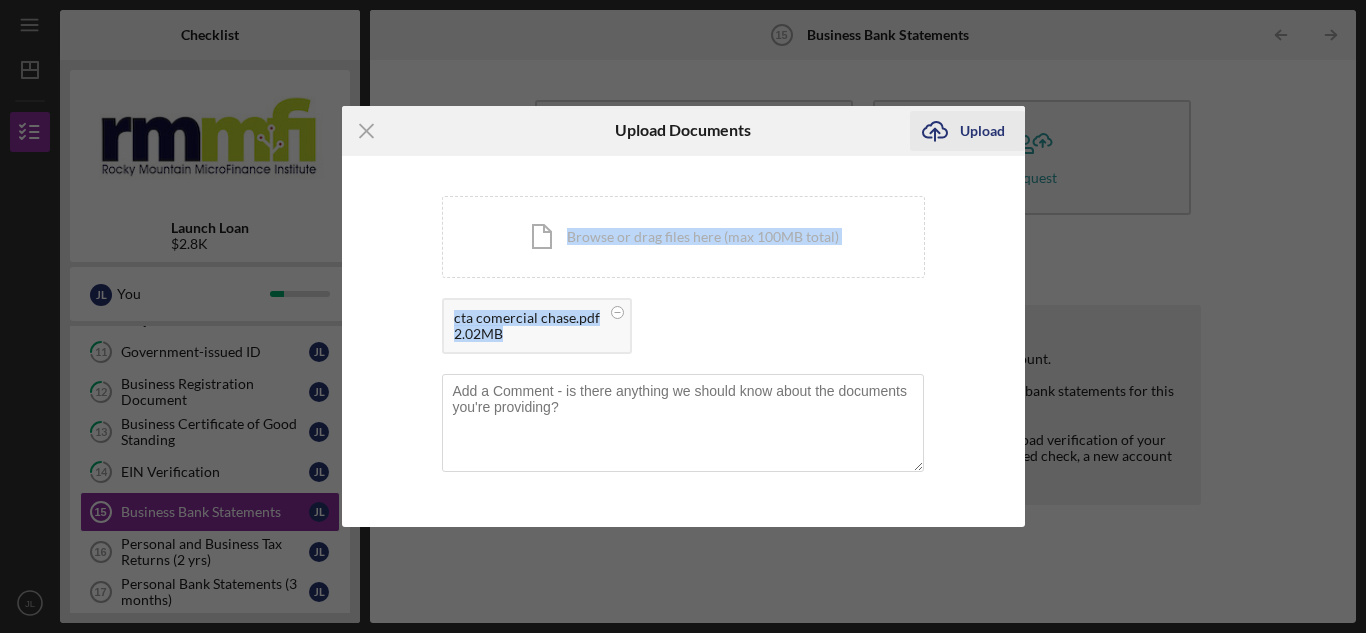 click on "Upload" at bounding box center [982, 131] 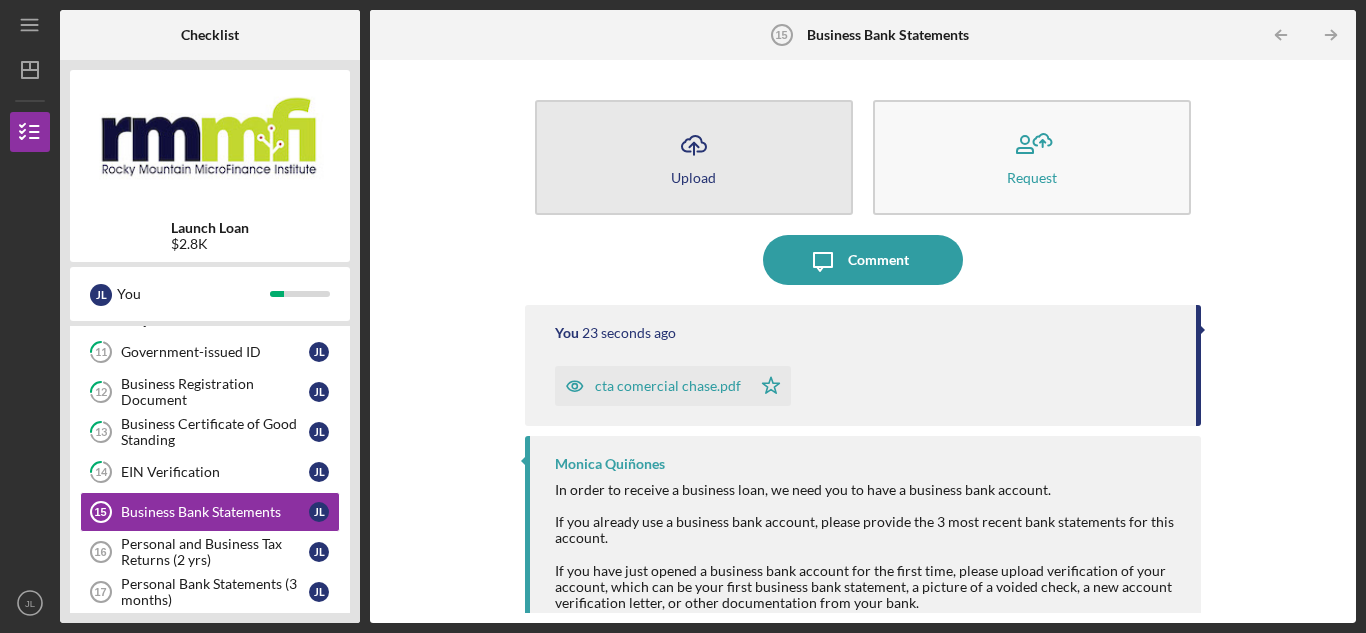click on "Icon/Upload Upload" at bounding box center (694, 157) 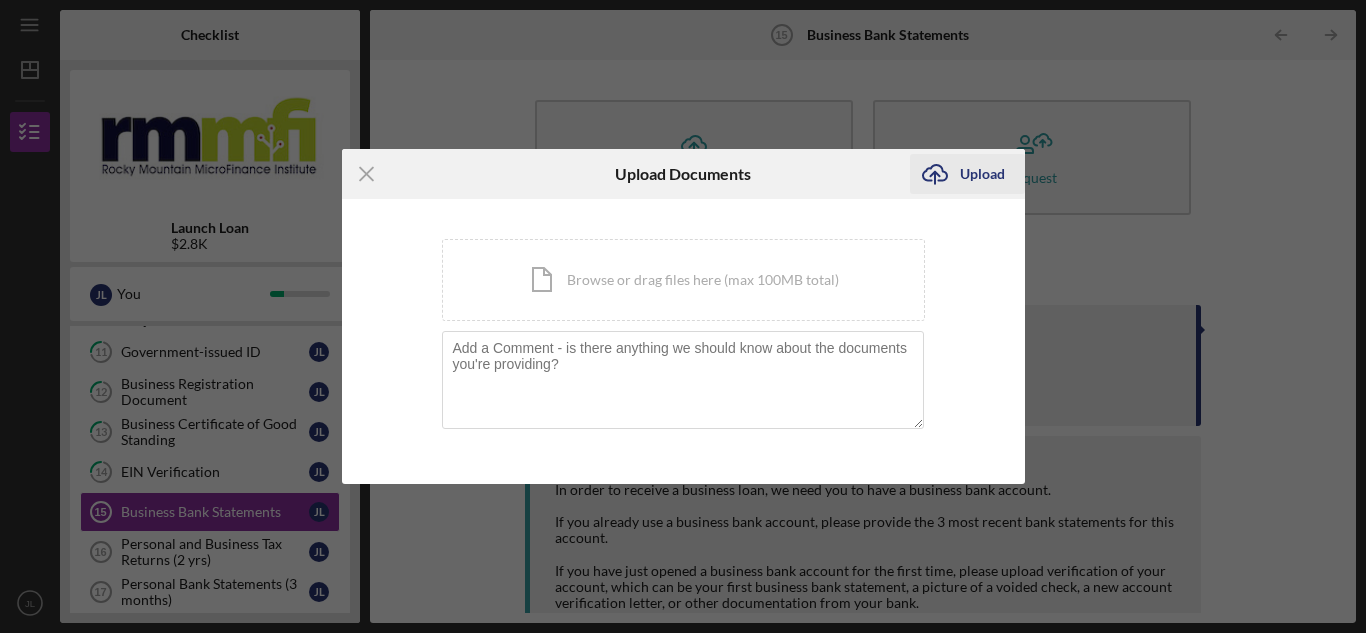 click on "Upload" at bounding box center [982, 174] 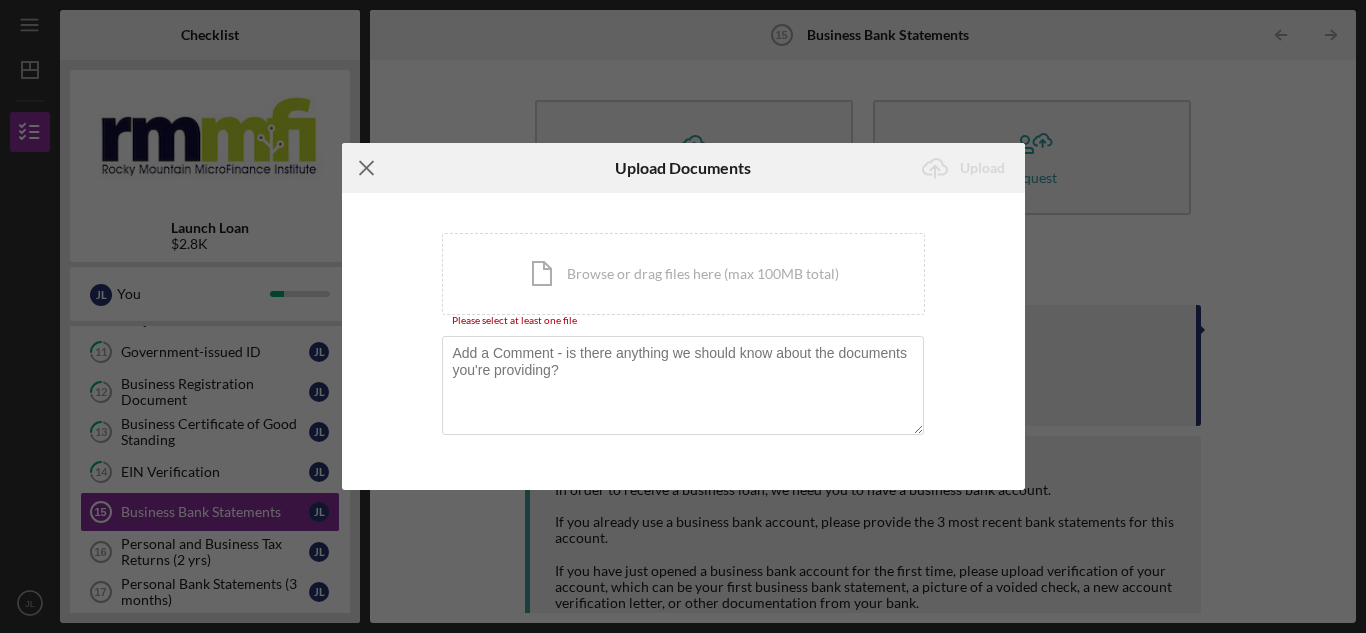 click on "Icon/Menu Close" 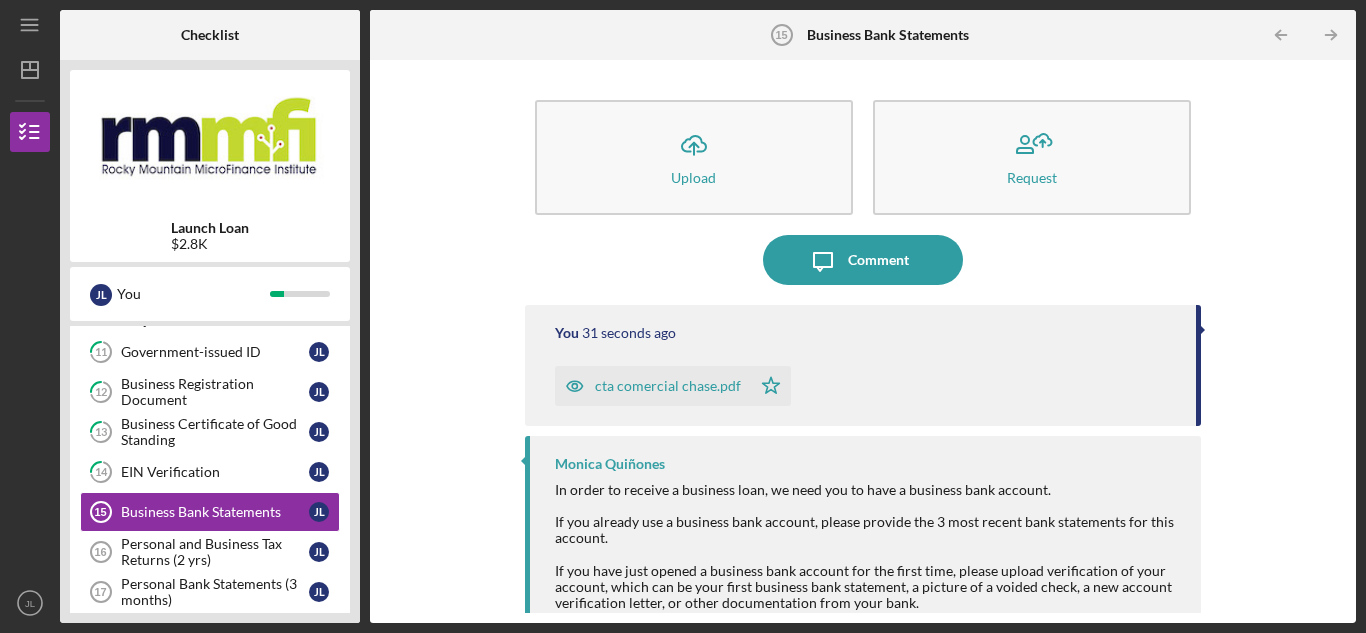 click on "cta comercial chase.pdf" at bounding box center (653, 386) 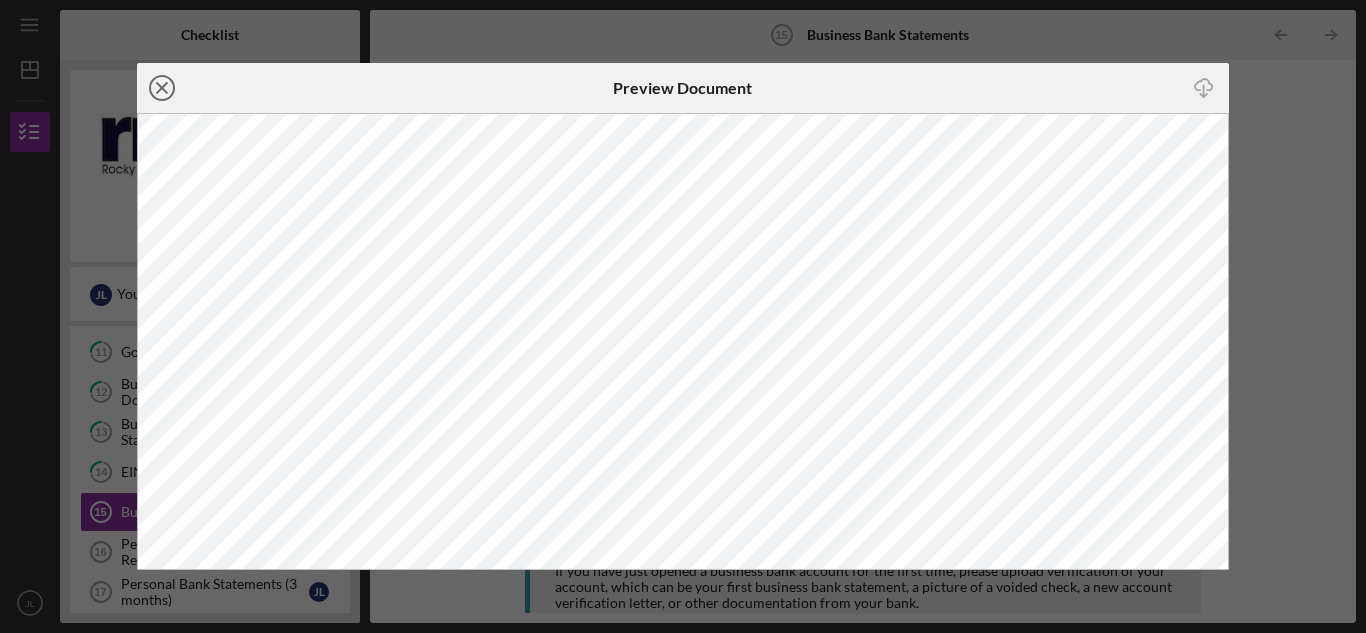 click on "Icon/Close" 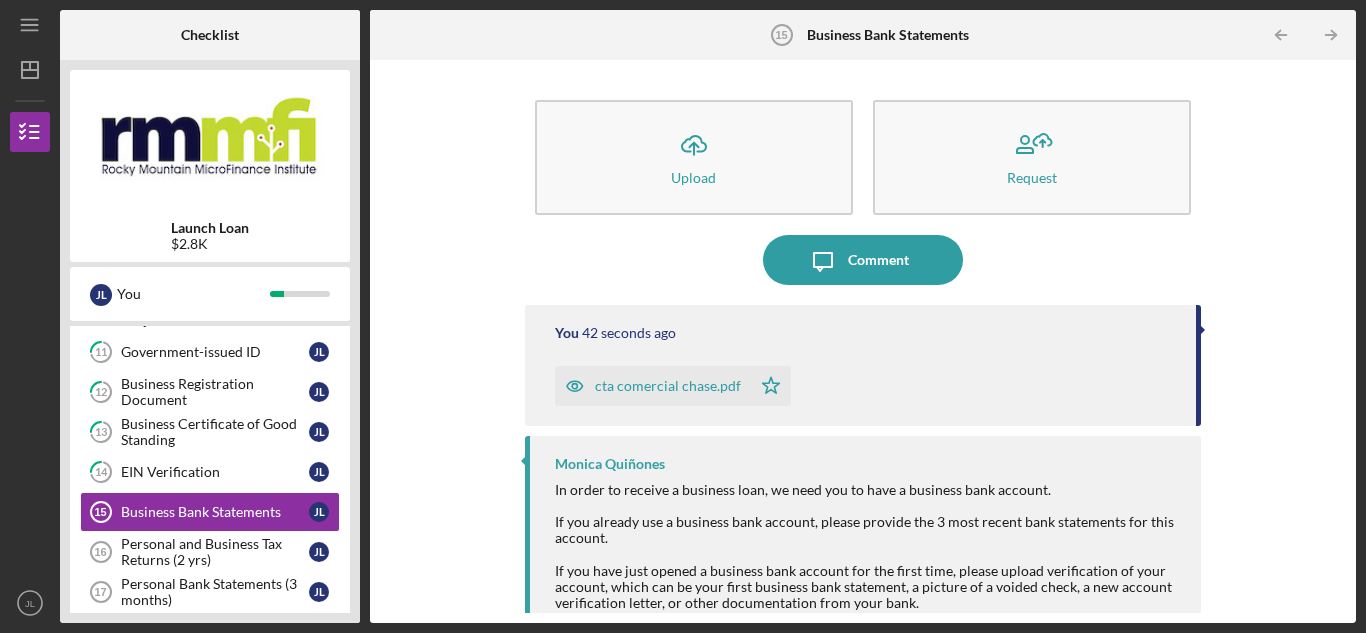 click at bounding box center [210, 140] 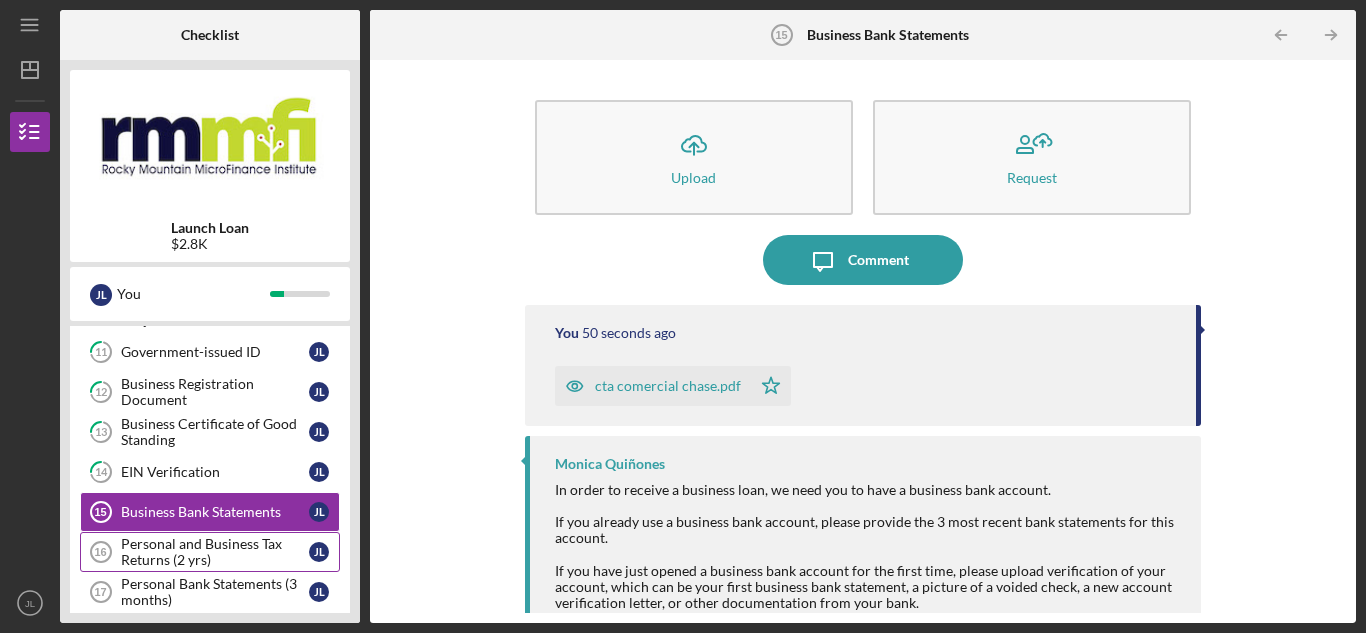 click on "16" 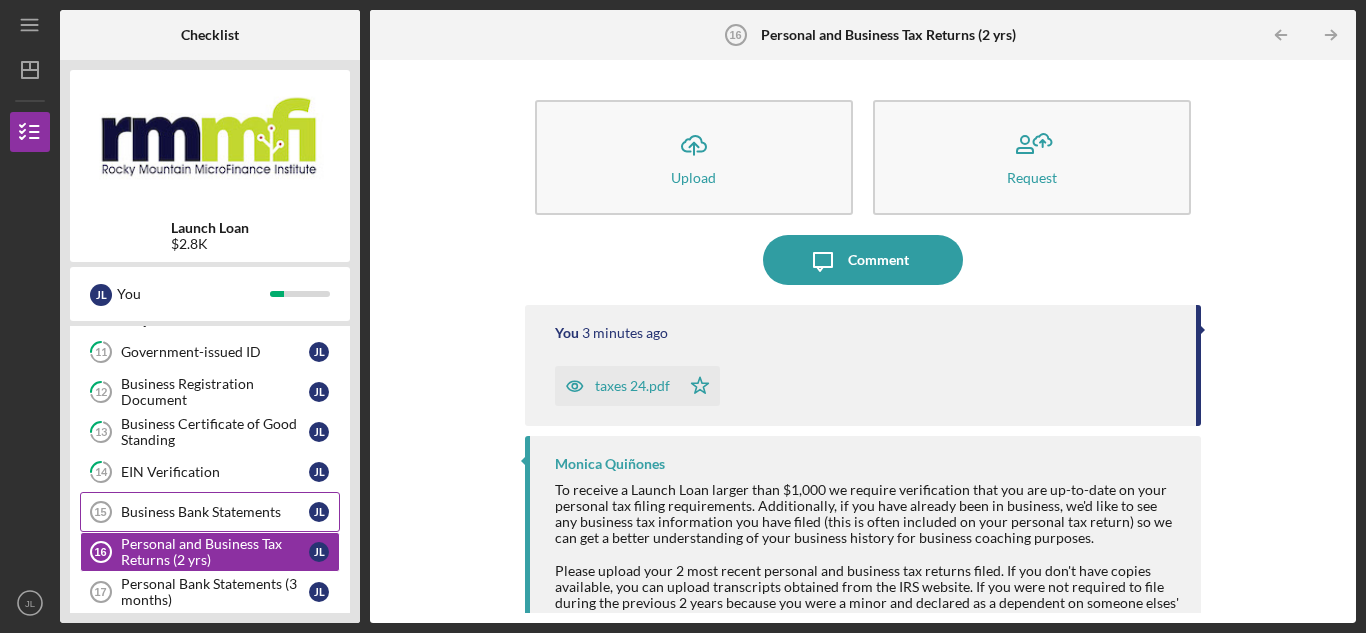 click on "Business Bank Statements" at bounding box center [215, 512] 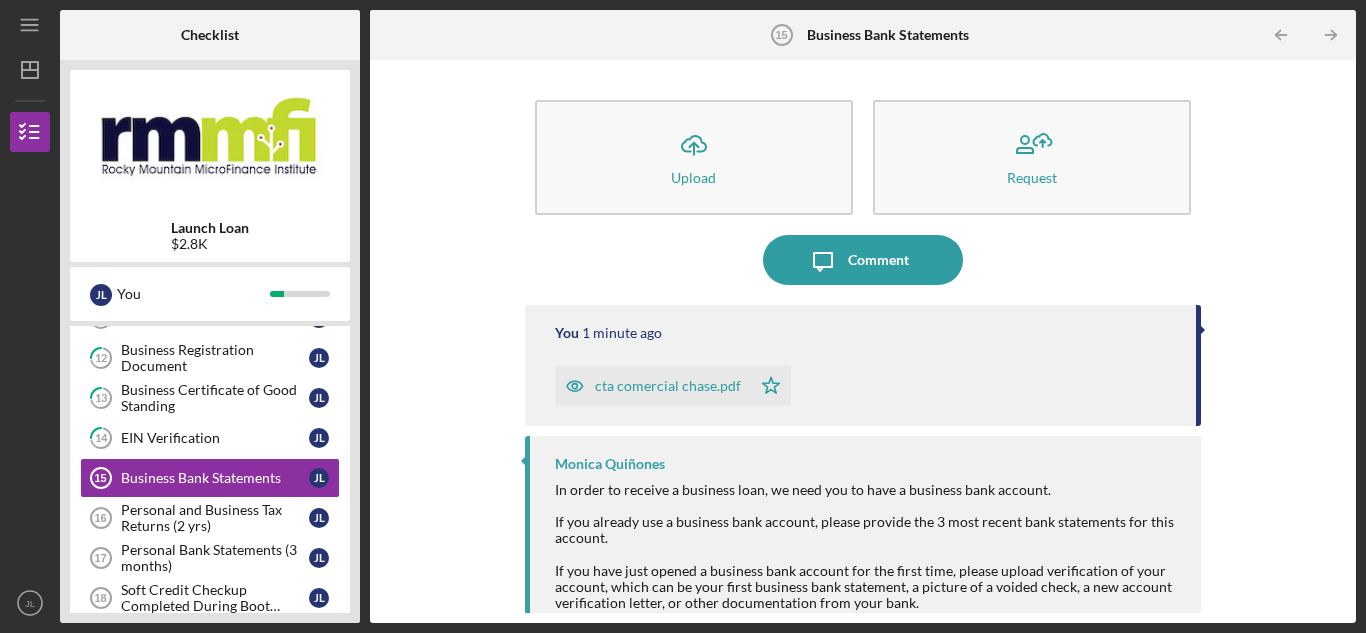 scroll, scrollTop: 274, scrollLeft: 0, axis: vertical 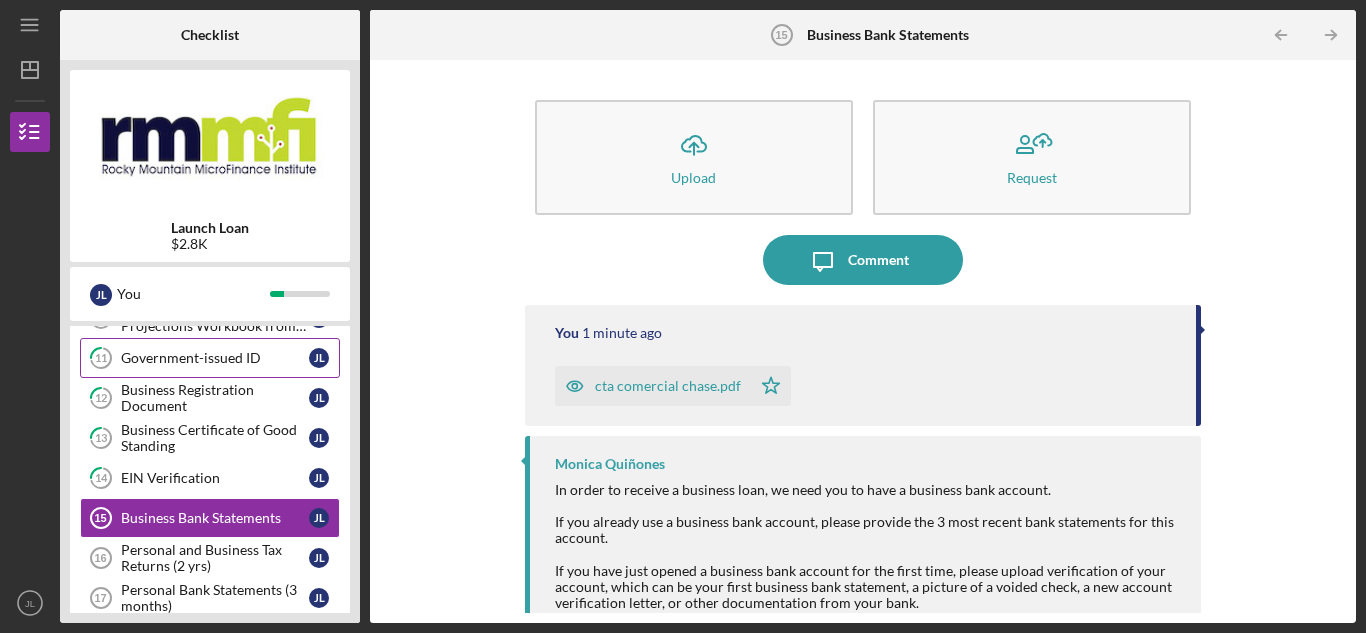 click on "11 Government-issued ID J L" at bounding box center [210, 358] 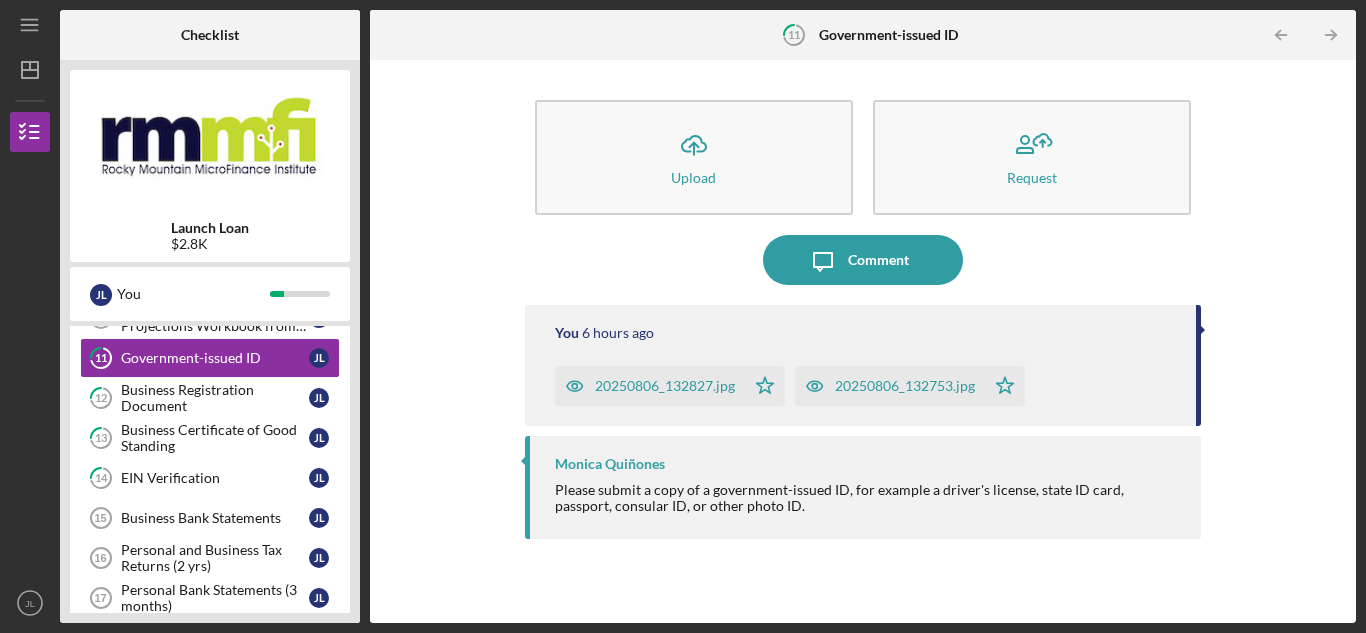 click on "Review BLBC Completion Milestones Review BLBC Completion Milestones J L Launch Loan Use of Funds Proposal 7 Launch Loan Use of Funds Proposal J L Use of Funds Supporting Docs 8 Use of Funds Supporting Docs J L Executive Summary from Boot Camp 9 Executive Summary from Boot Camp J L 12 Month Financial Projections Workbook from Boot Camp 10 12 Month Financial Projections Workbook from Boot Camp J L 11 Government-issued ID  J L 12 Business Registration Document J L 13 Business Certificate of Good Standing J L 14 EIN Verification J L Business Bank Statements 15 Business Bank Statements J L Personal and Business Tax Returns (2 yrs) 16 Personal and Business Tax Returns (2 yrs) J L Personal Bank Statements (3 months) 17 Personal Bank Statements (3 months) J L Soft Credit Checkup Completed During Boot Camp 18 Soft Credit Checkup Completed During Boot Camp J L [OPTIONAL]: Upload additional documents  19 [OPTIONAL]: Upload additional documents  J L Meeting with Capital Team 20 Meeting with Capital Team J L J L" at bounding box center [210, 463] 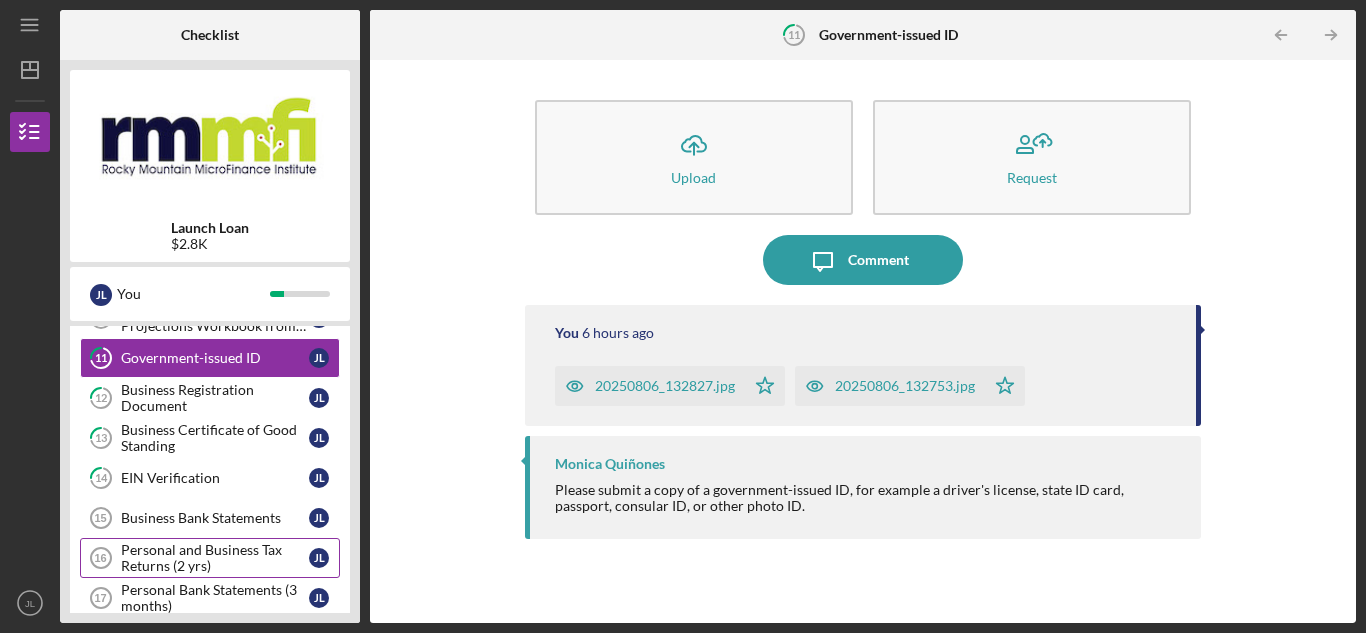 click on "Personal and Business Tax Returns (2 yrs)" at bounding box center [215, 558] 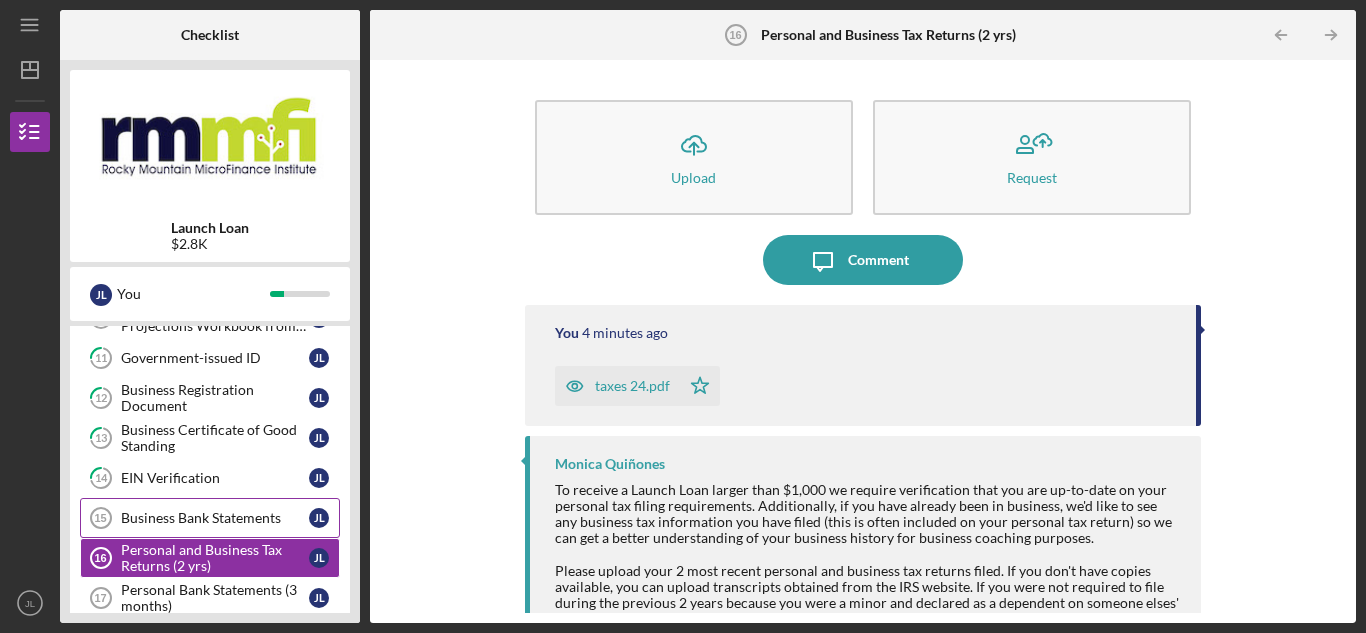 click on "Business Bank Statements" at bounding box center [215, 518] 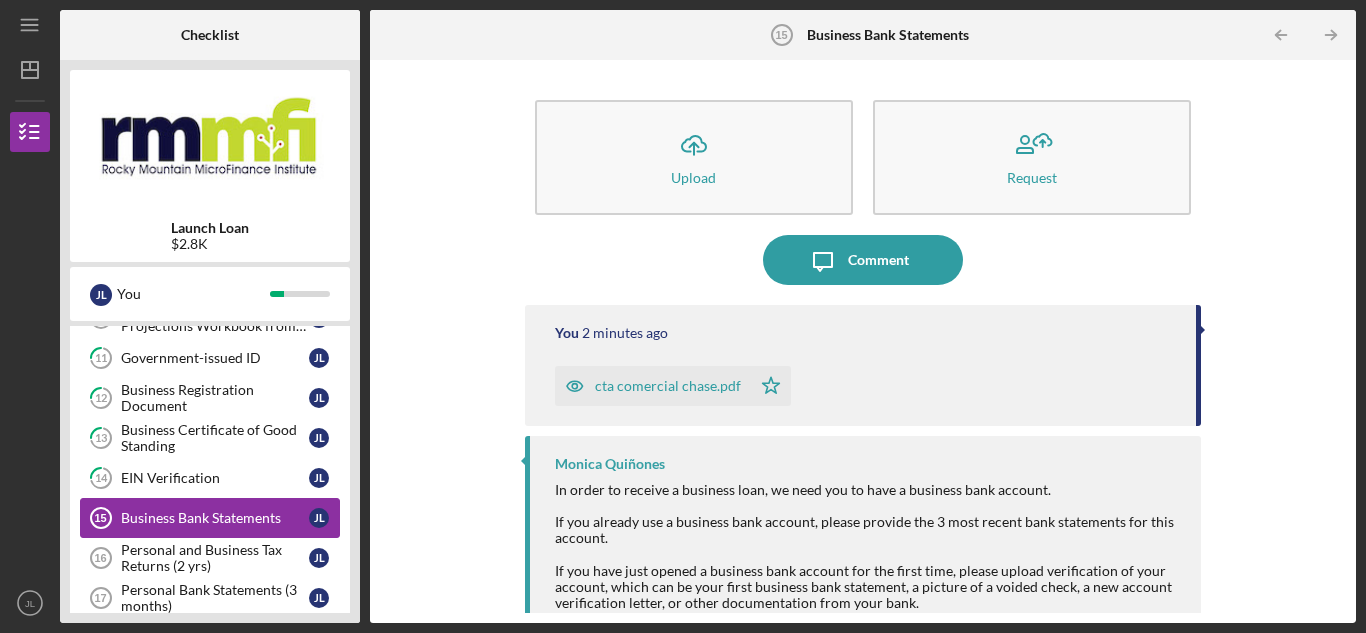 click on "Business Bank Statements" at bounding box center [215, 518] 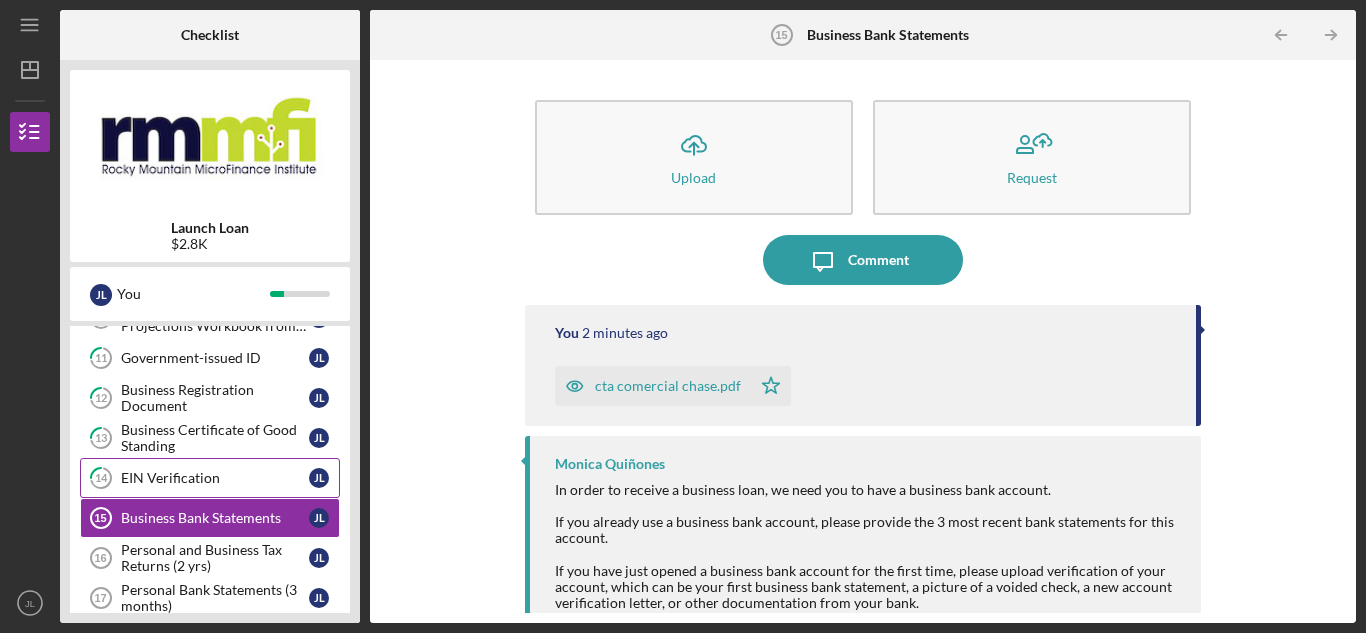 click on "EIN Verification" at bounding box center [215, 478] 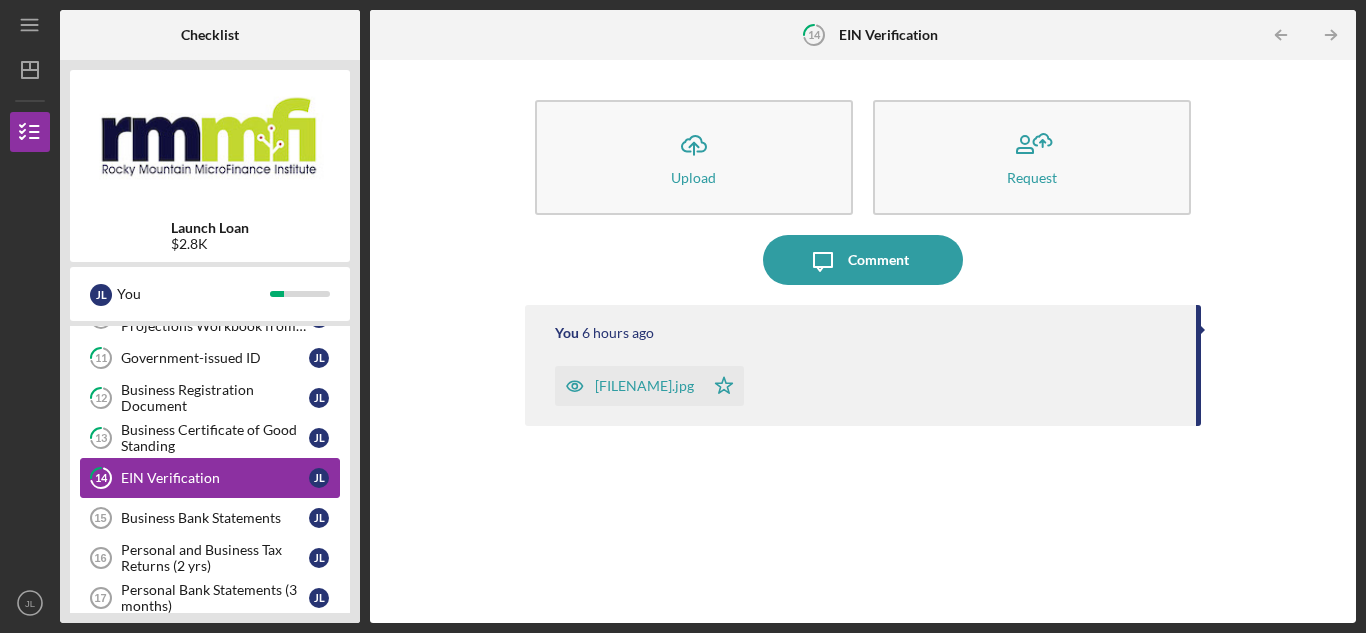 click on "EIN Verification" at bounding box center (215, 478) 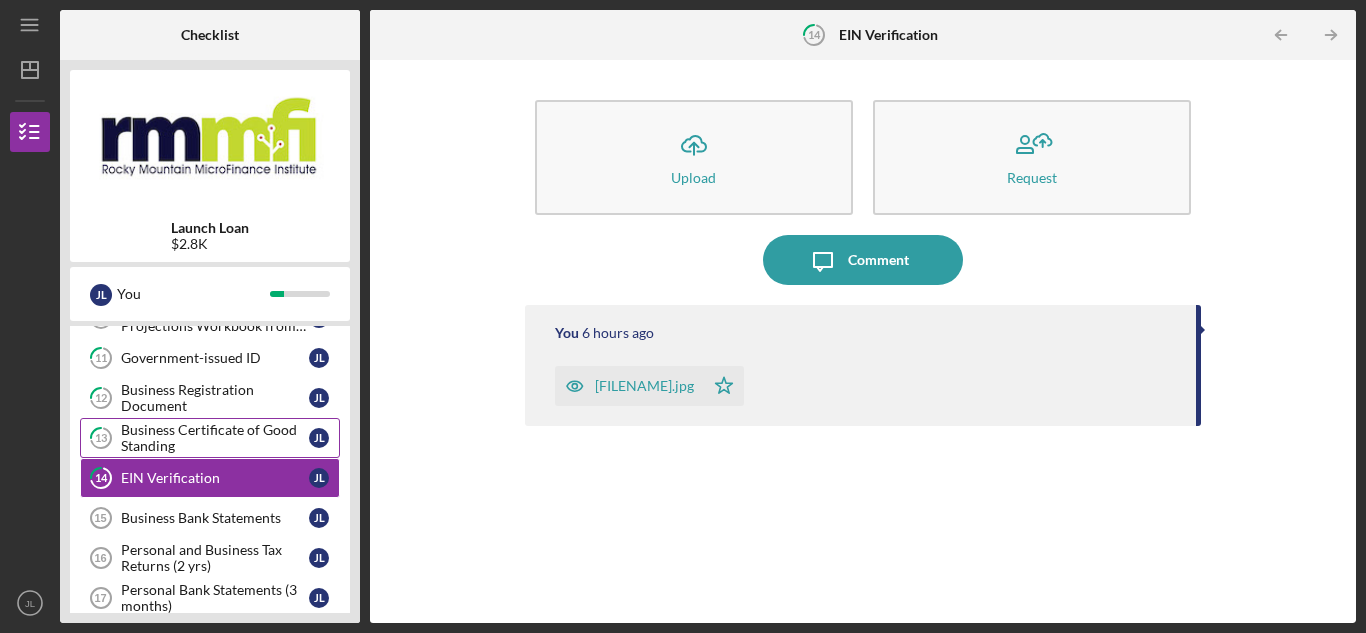 click on "Business Certificate of Good Standing" at bounding box center [215, 438] 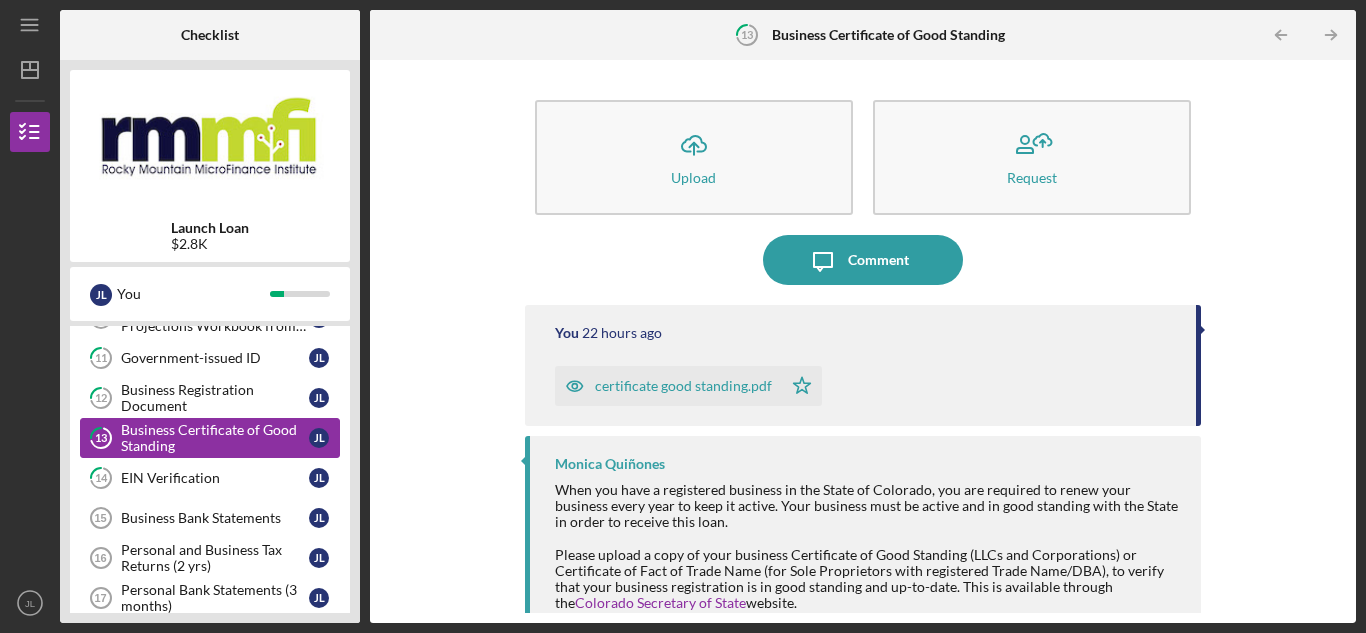 click on "Business Certificate of Good Standing" at bounding box center (215, 438) 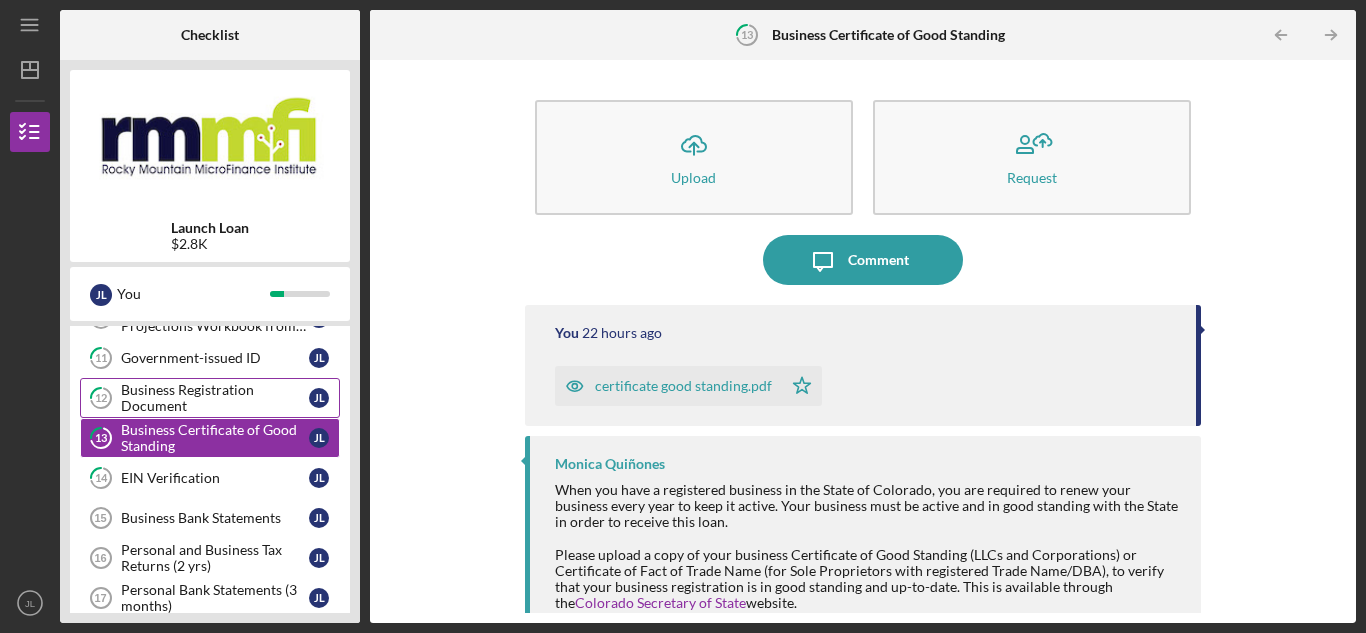 click on "Business Registration Document" at bounding box center (215, 398) 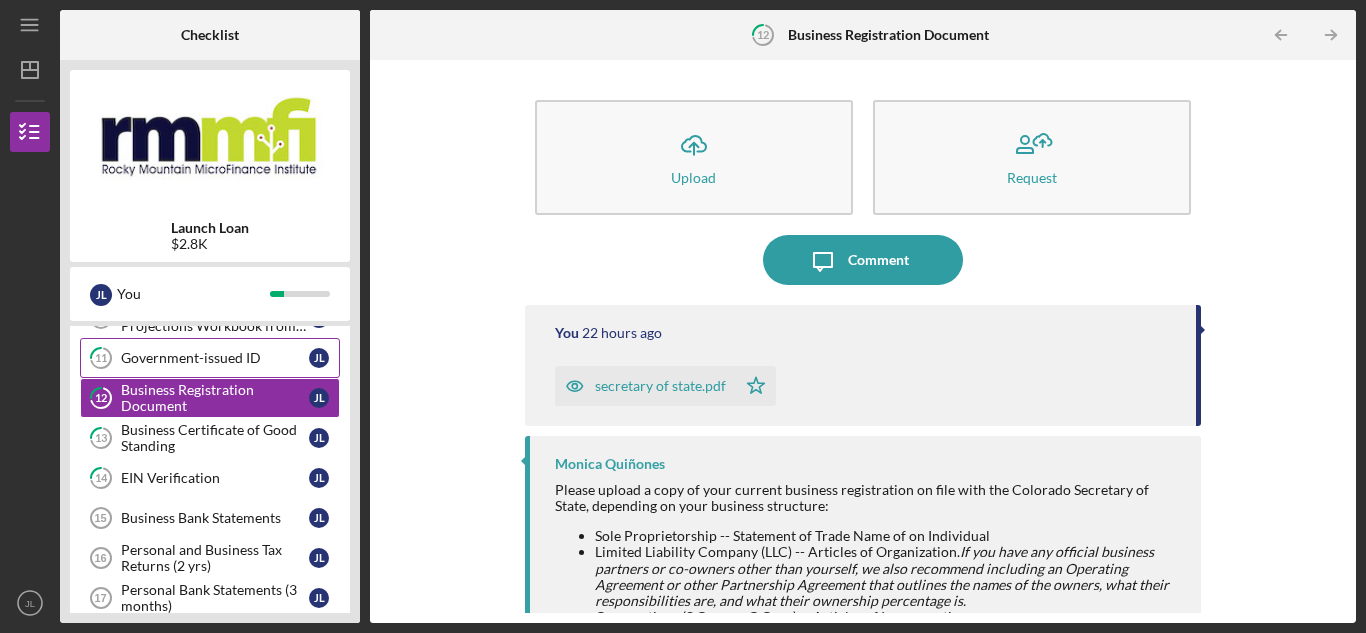 click on "Government-issued ID" at bounding box center (215, 358) 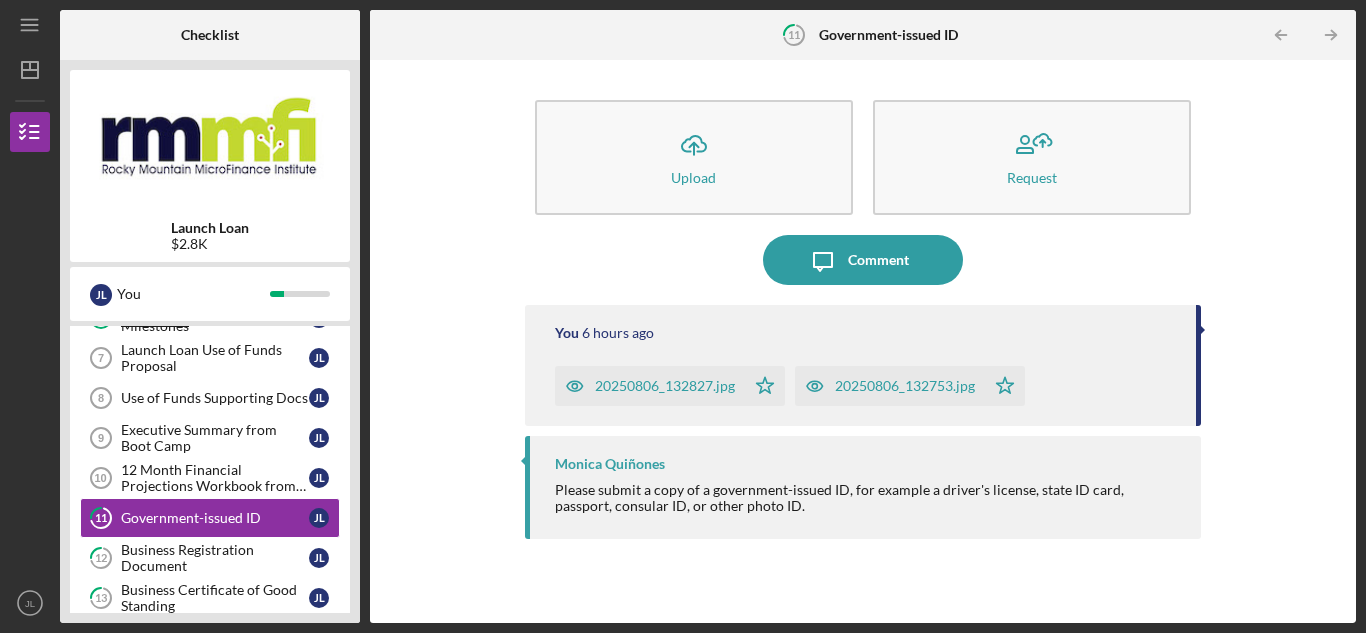 scroll, scrollTop: 74, scrollLeft: 0, axis: vertical 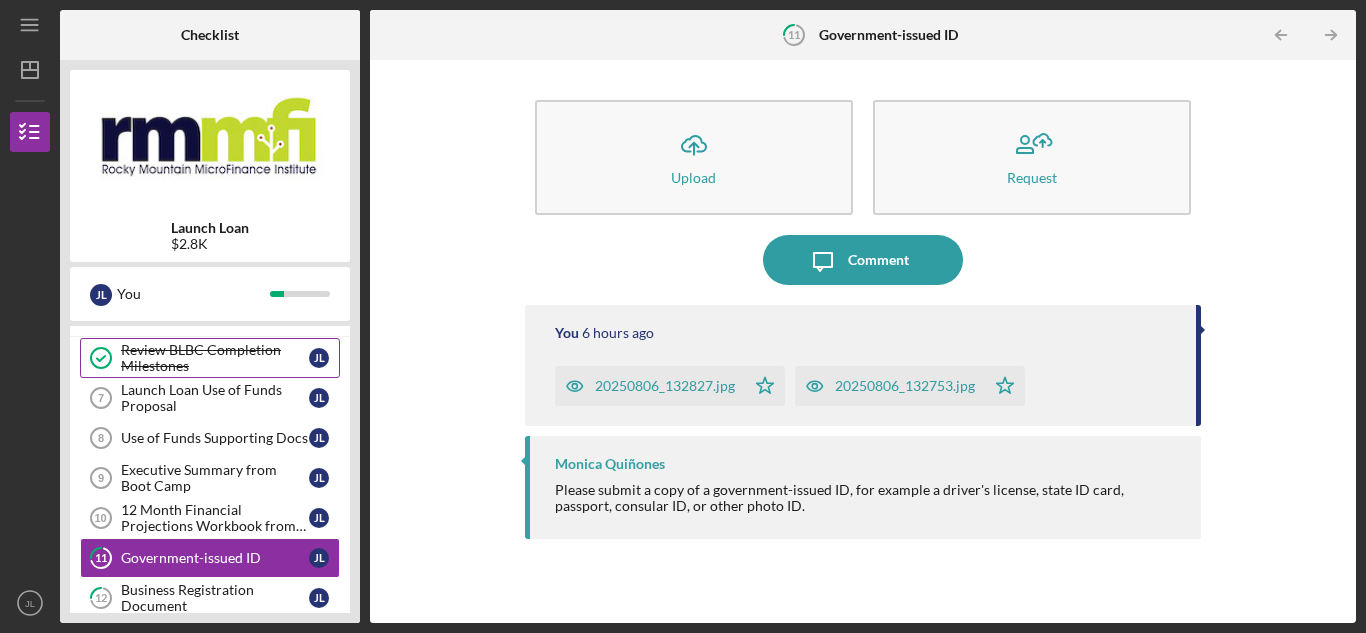 click on "Review BLBC Completion Milestones" at bounding box center (215, 358) 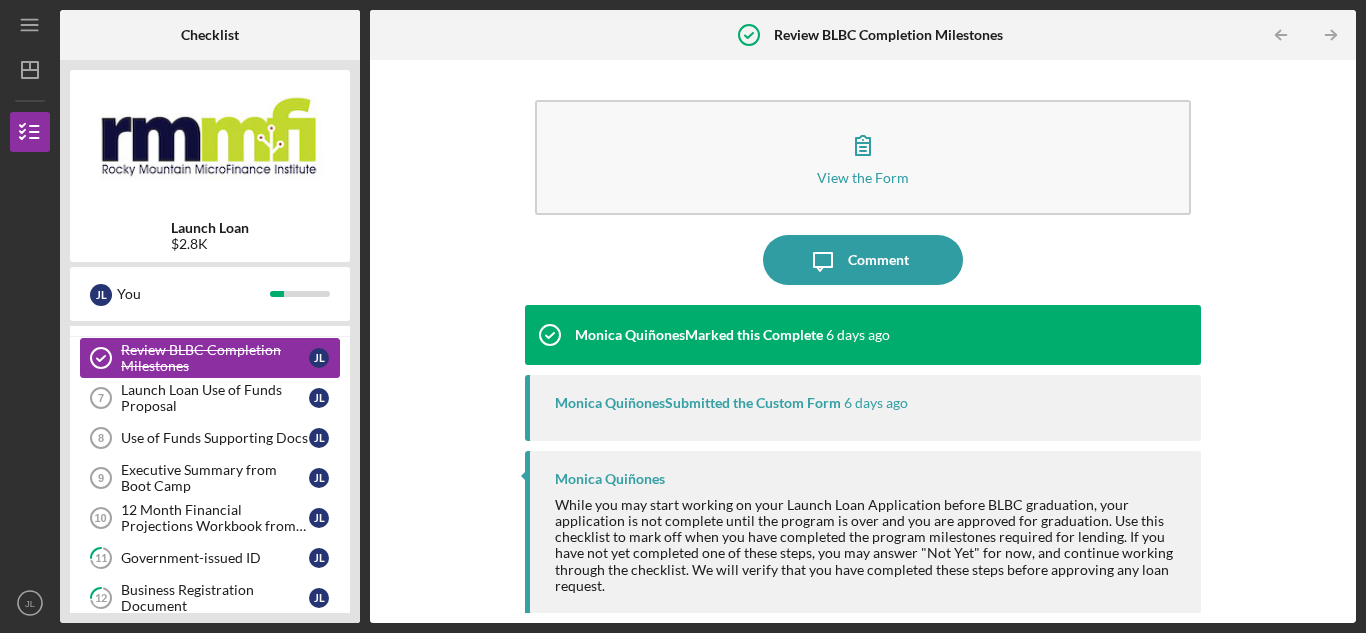 click on "Review BLBC Completion Milestones" at bounding box center [215, 358] 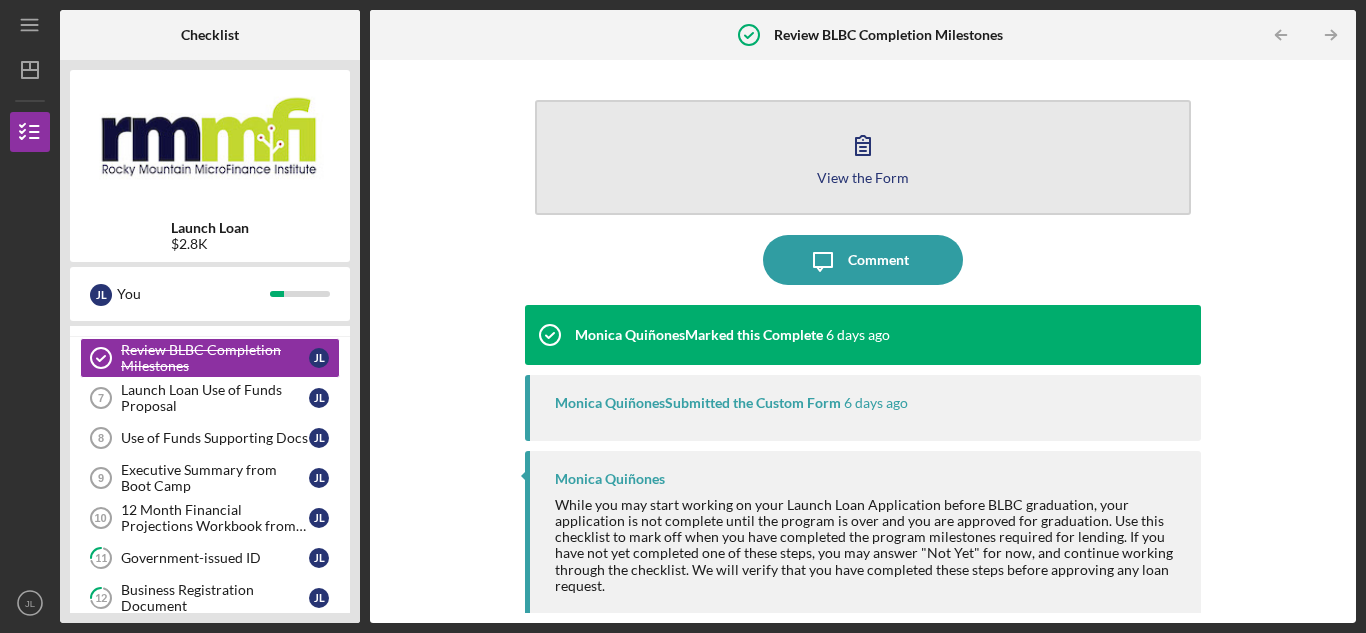 click on "View the Form" at bounding box center [863, 177] 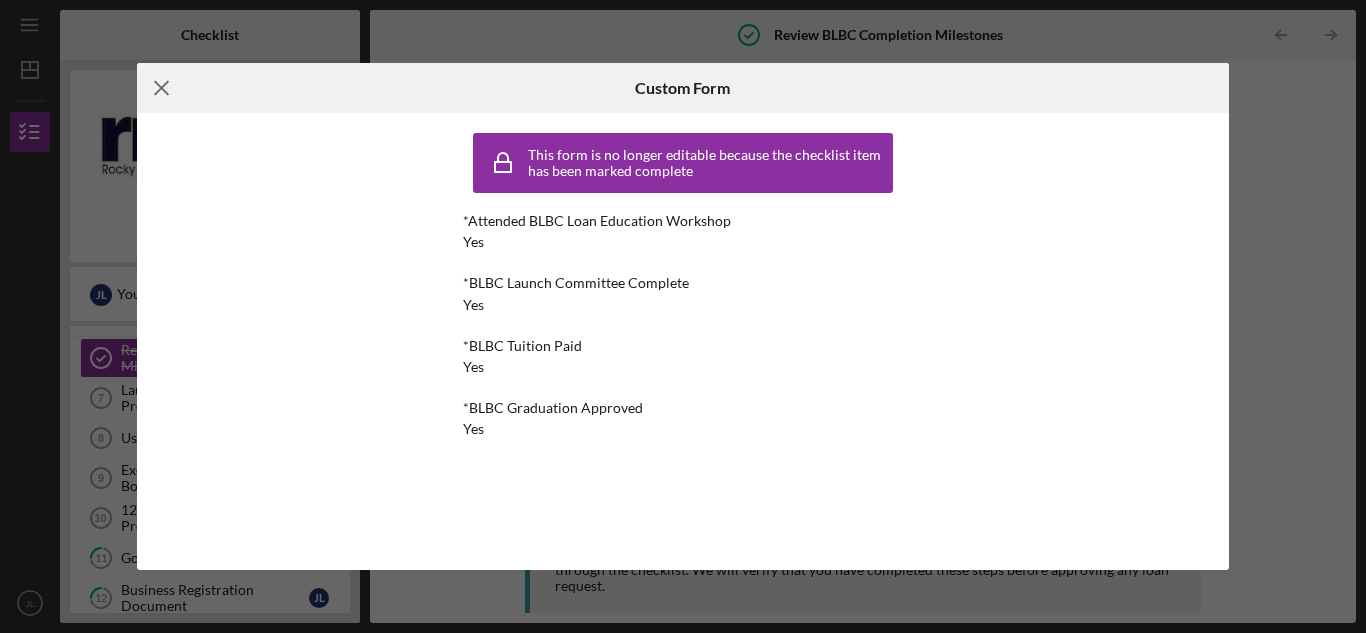 click on "Icon/Menu Close" 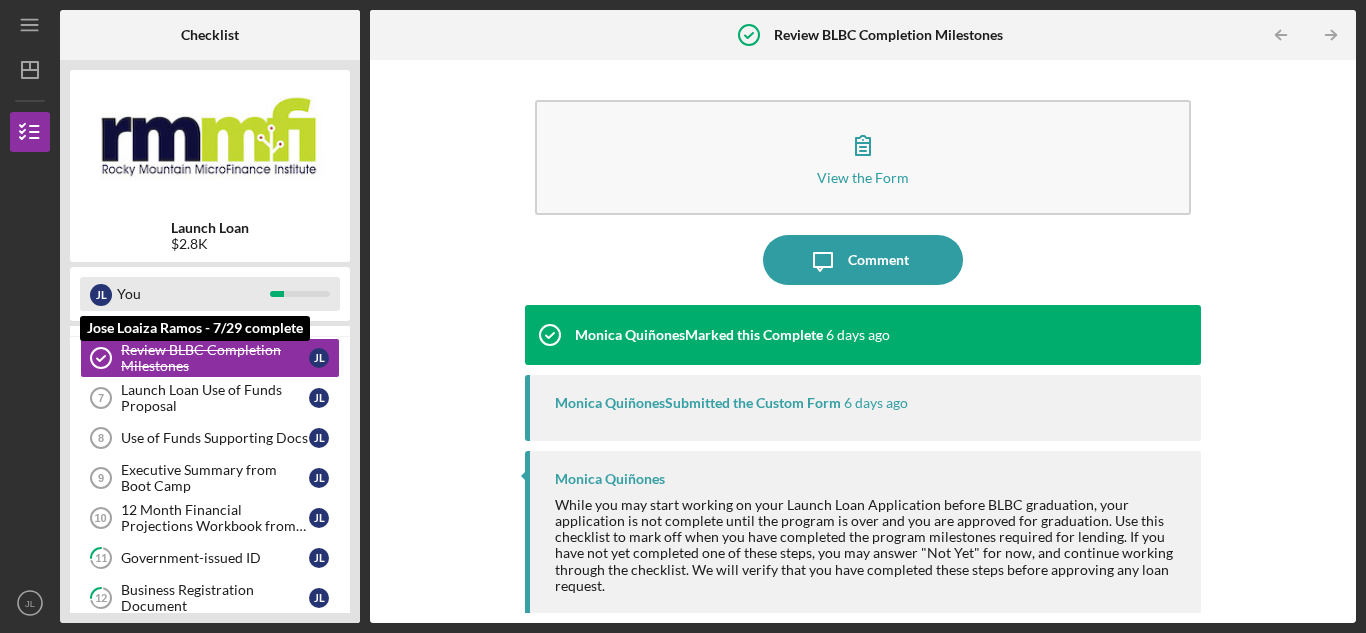 click at bounding box center (277, 294) 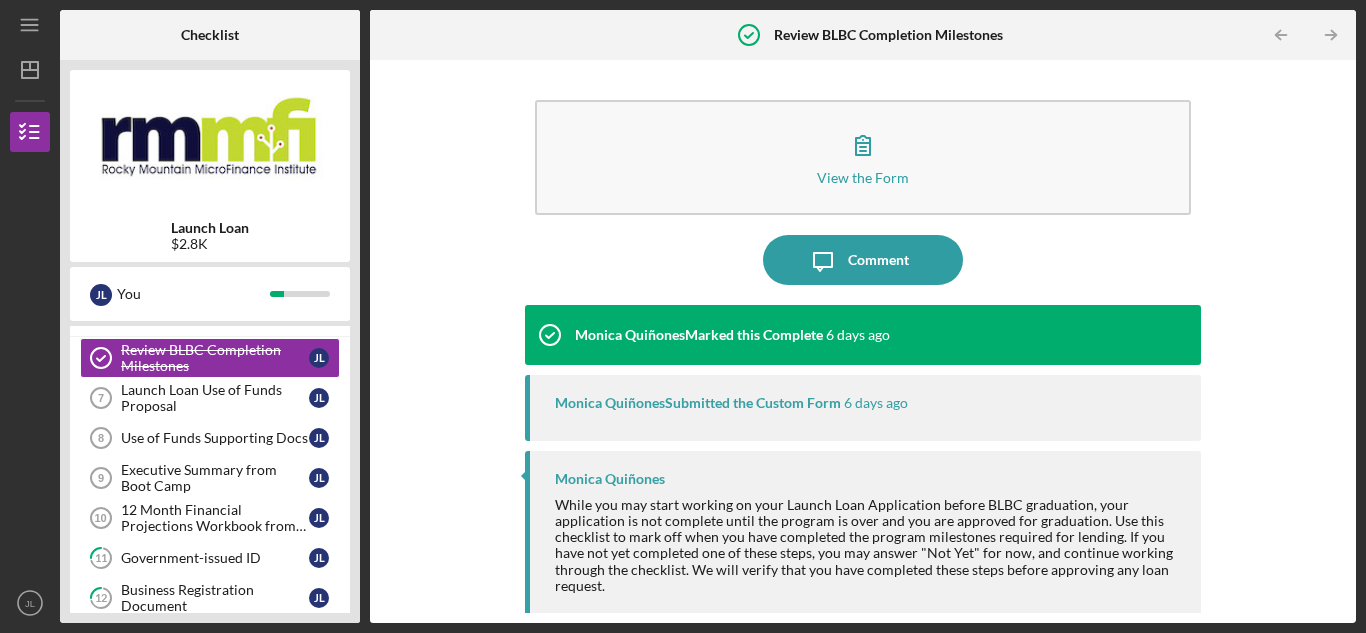 click on "Monica Quiñones Submitted the Custom Form 6 days ago" at bounding box center (863, 408) 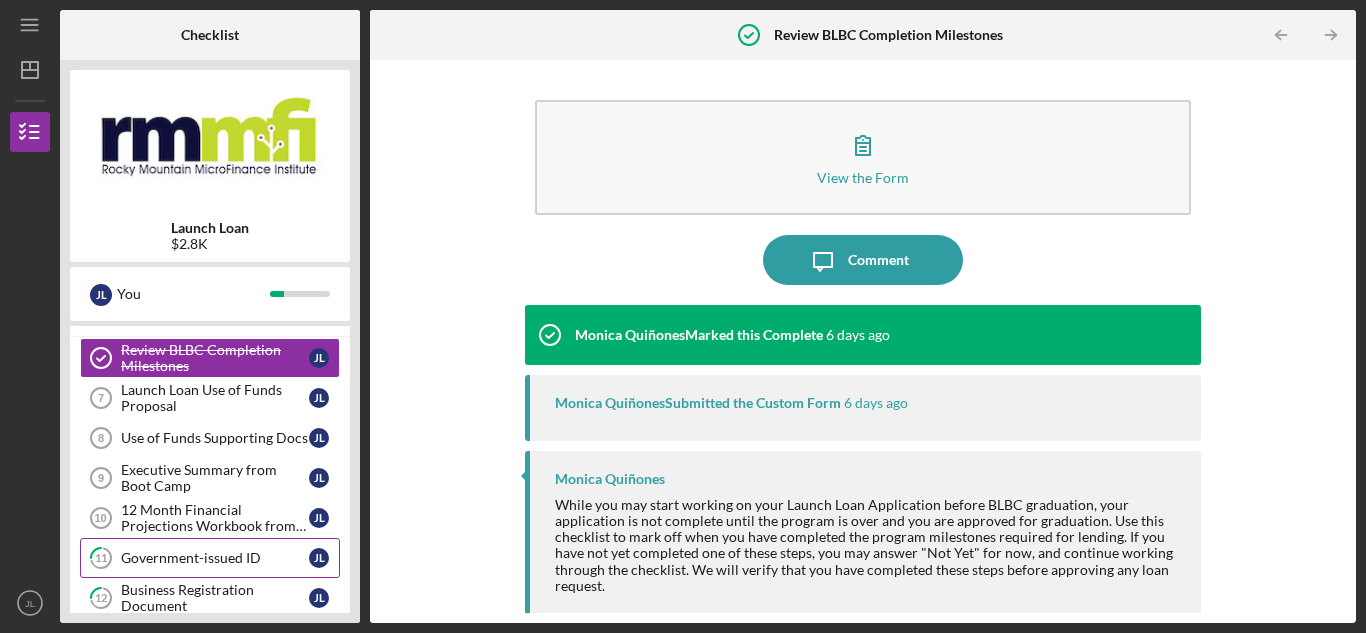 click on "Government-issued ID" at bounding box center (215, 558) 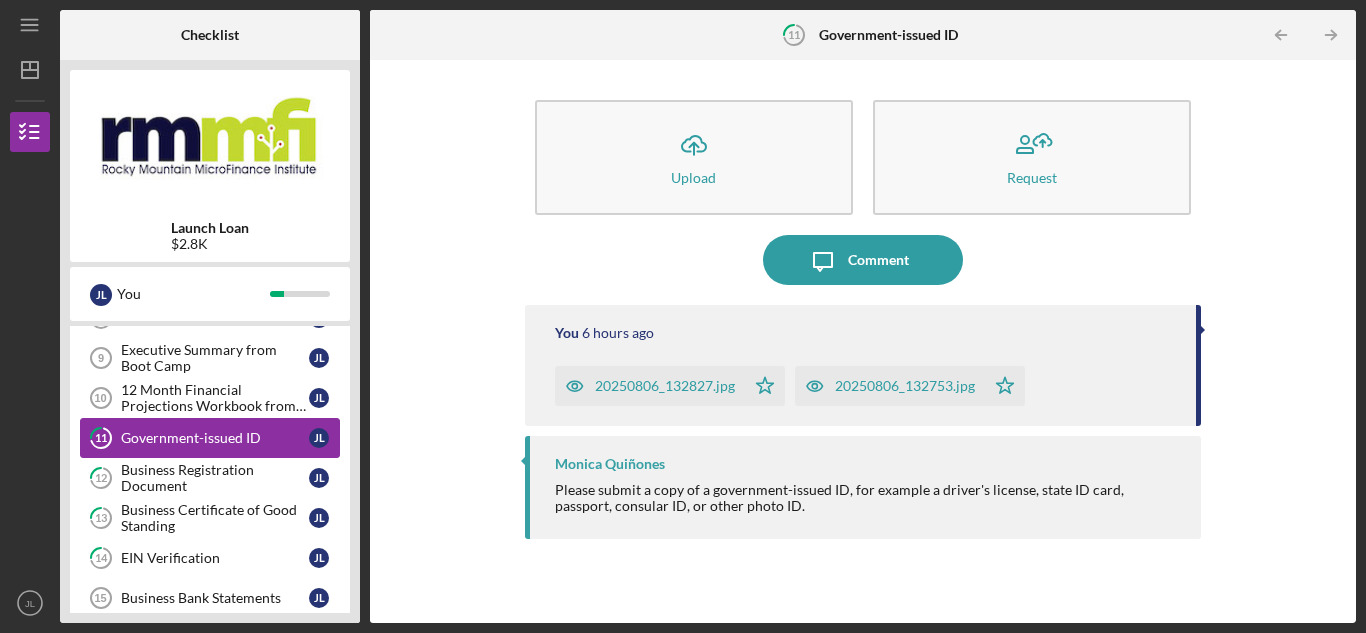 scroll, scrollTop: 234, scrollLeft: 0, axis: vertical 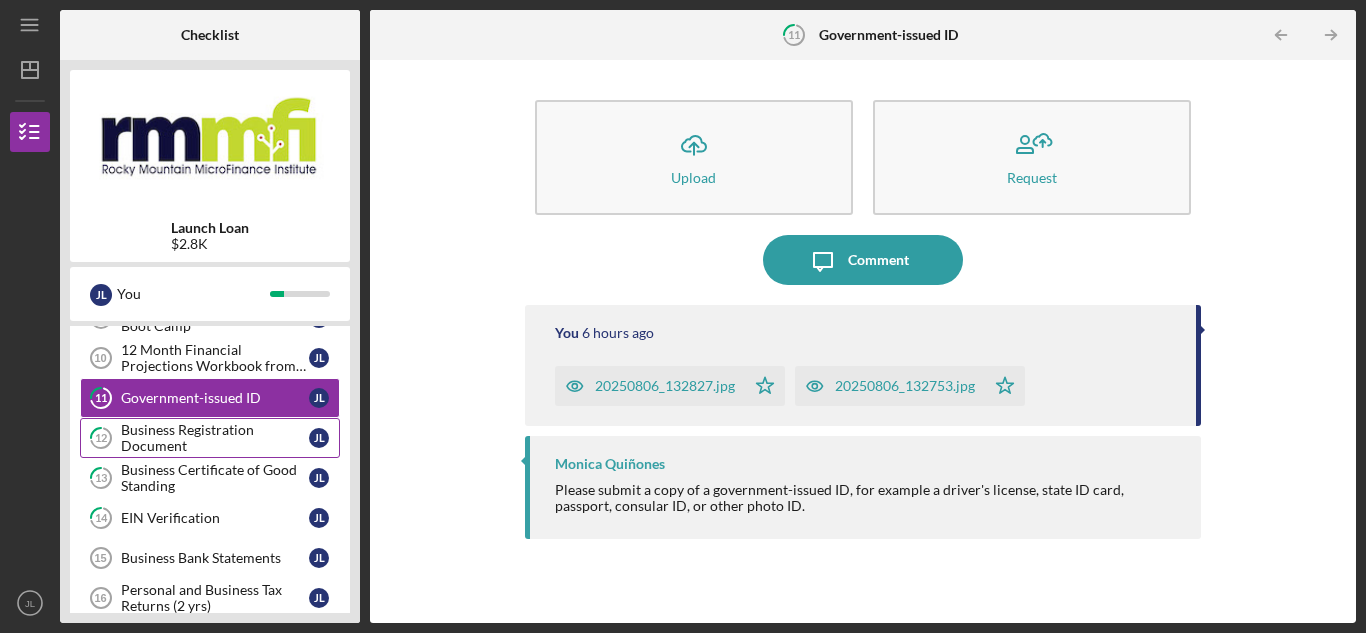 click on "Business Registration Document" at bounding box center [215, 438] 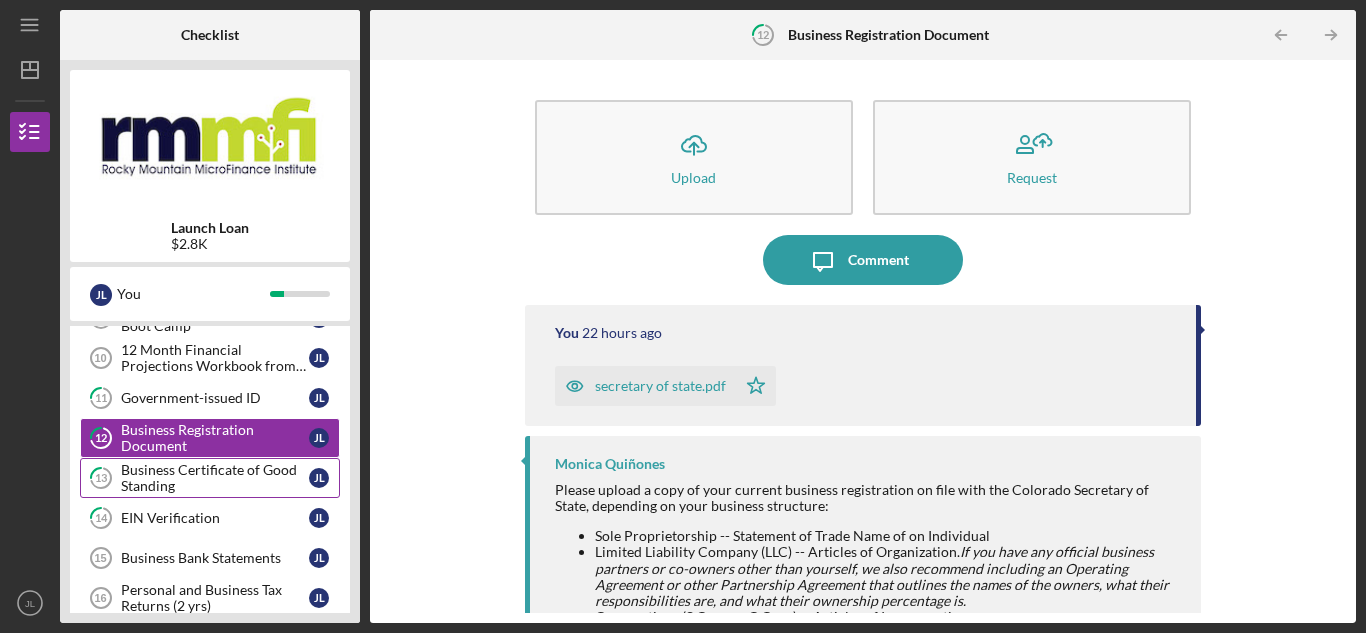 click on "Business Certificate of Good Standing" at bounding box center [215, 478] 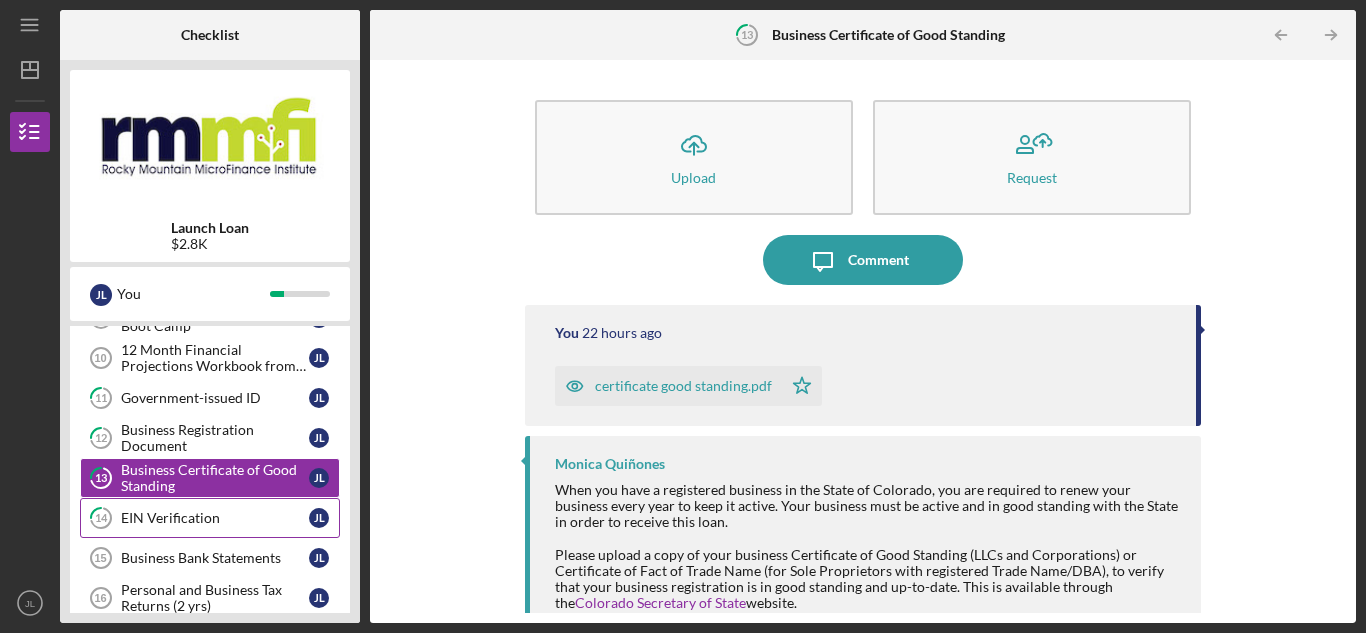 click on "EIN Verification" at bounding box center (215, 518) 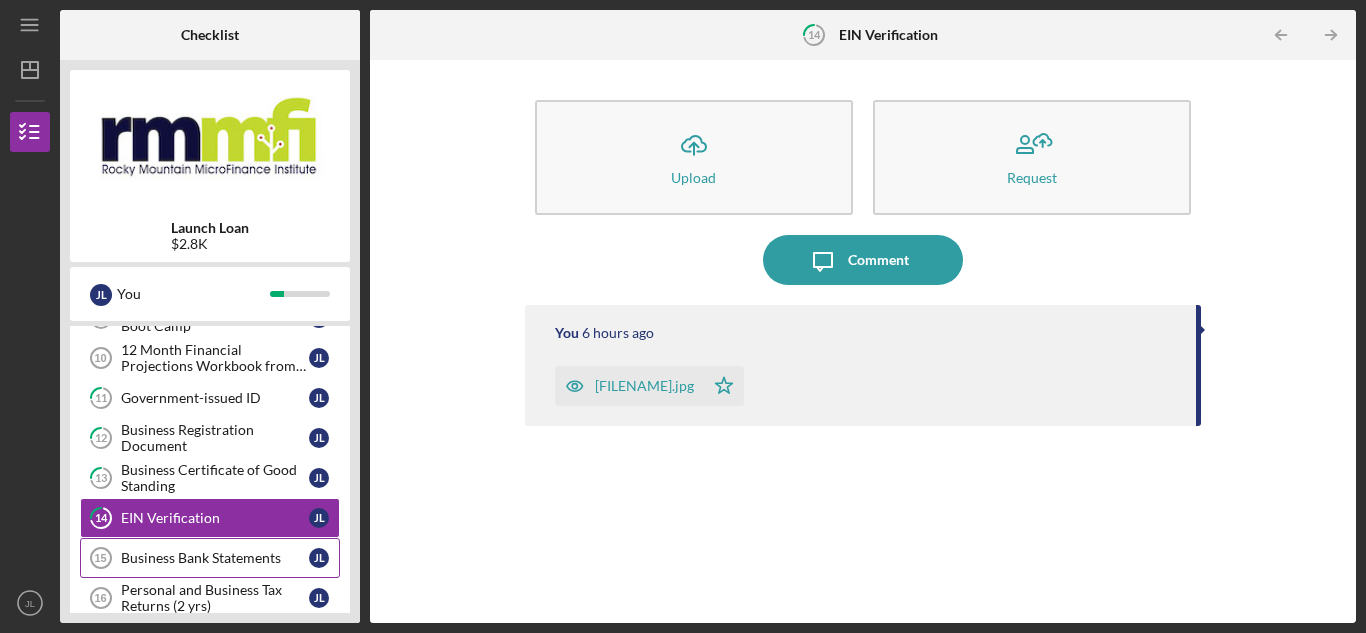 click on "Business Bank Statements" at bounding box center (215, 558) 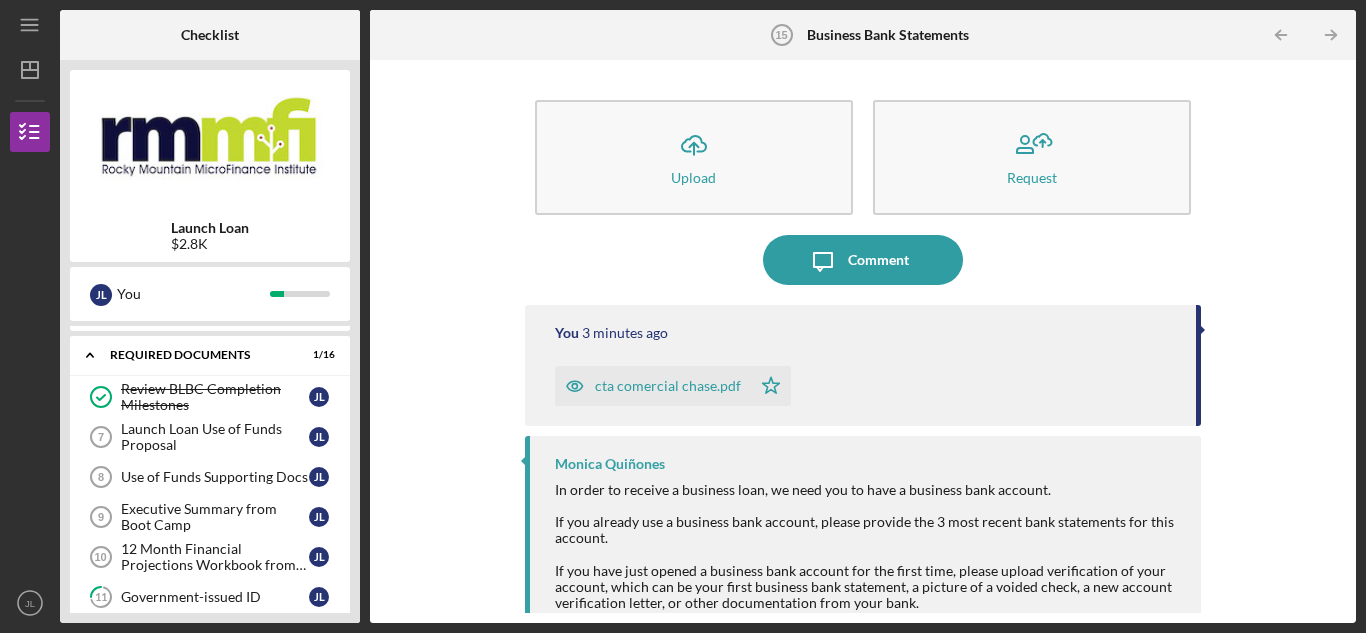 scroll, scrollTop: 34, scrollLeft: 0, axis: vertical 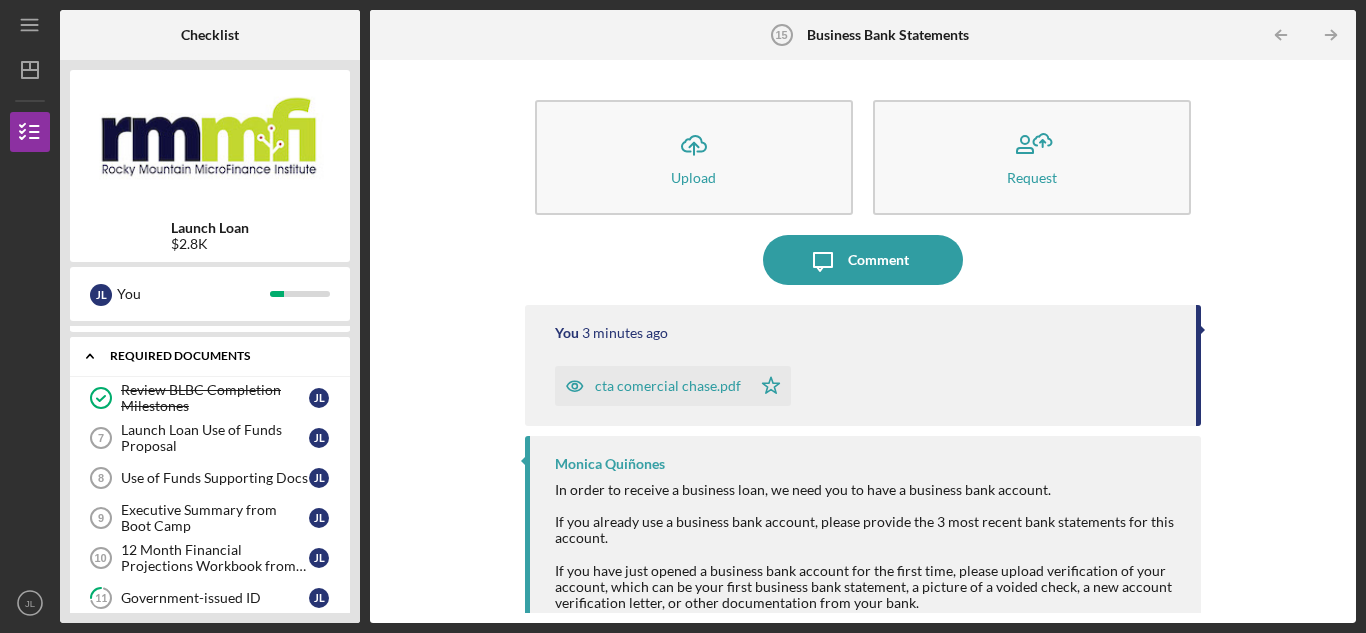 click on "Required Documents" at bounding box center [217, 356] 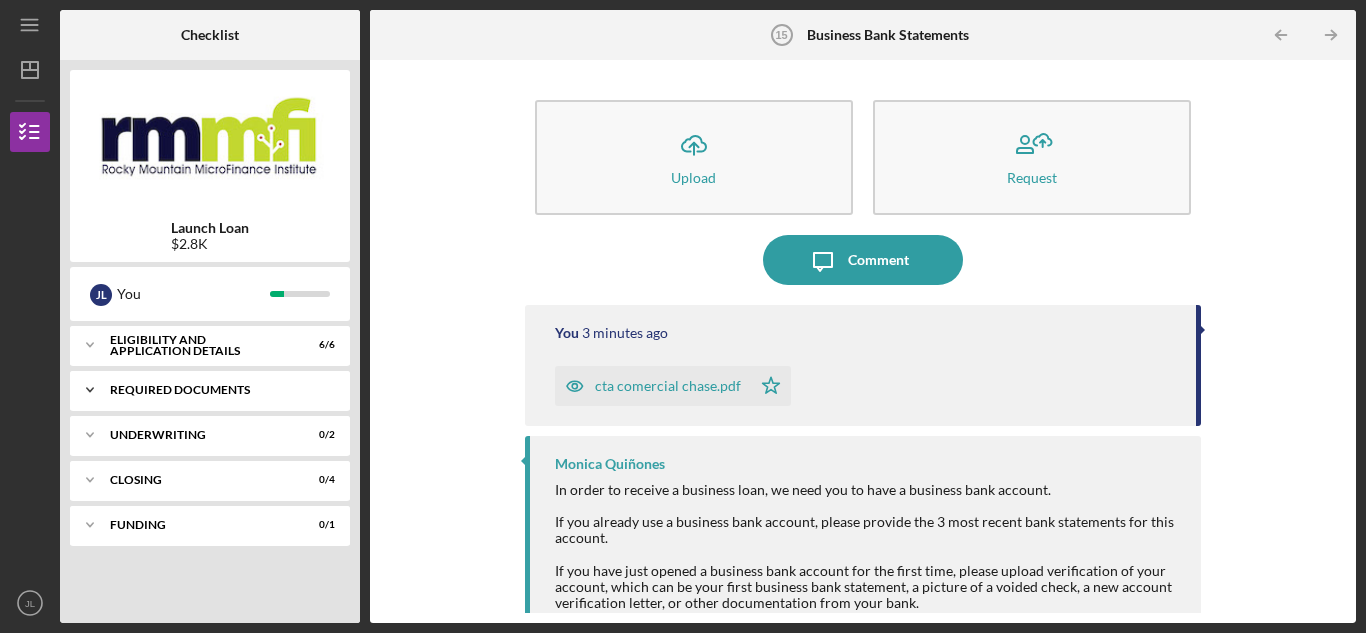 click on "Required Documents" at bounding box center [217, 390] 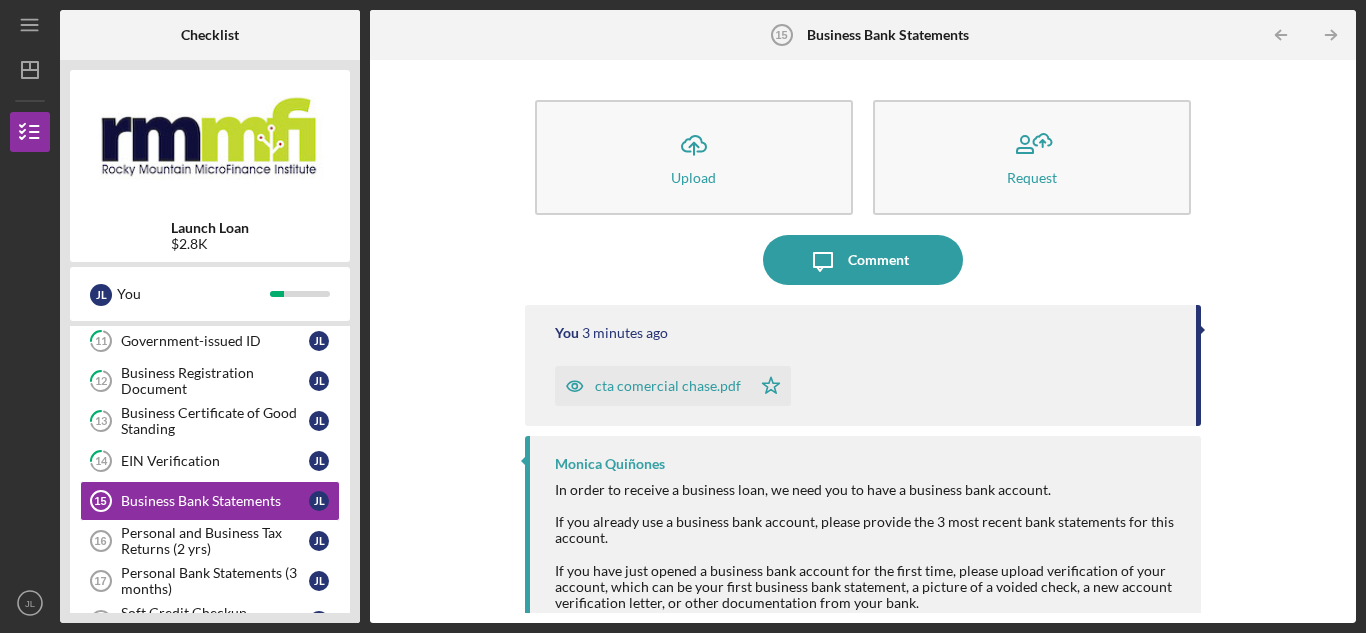 scroll, scrollTop: 323, scrollLeft: 0, axis: vertical 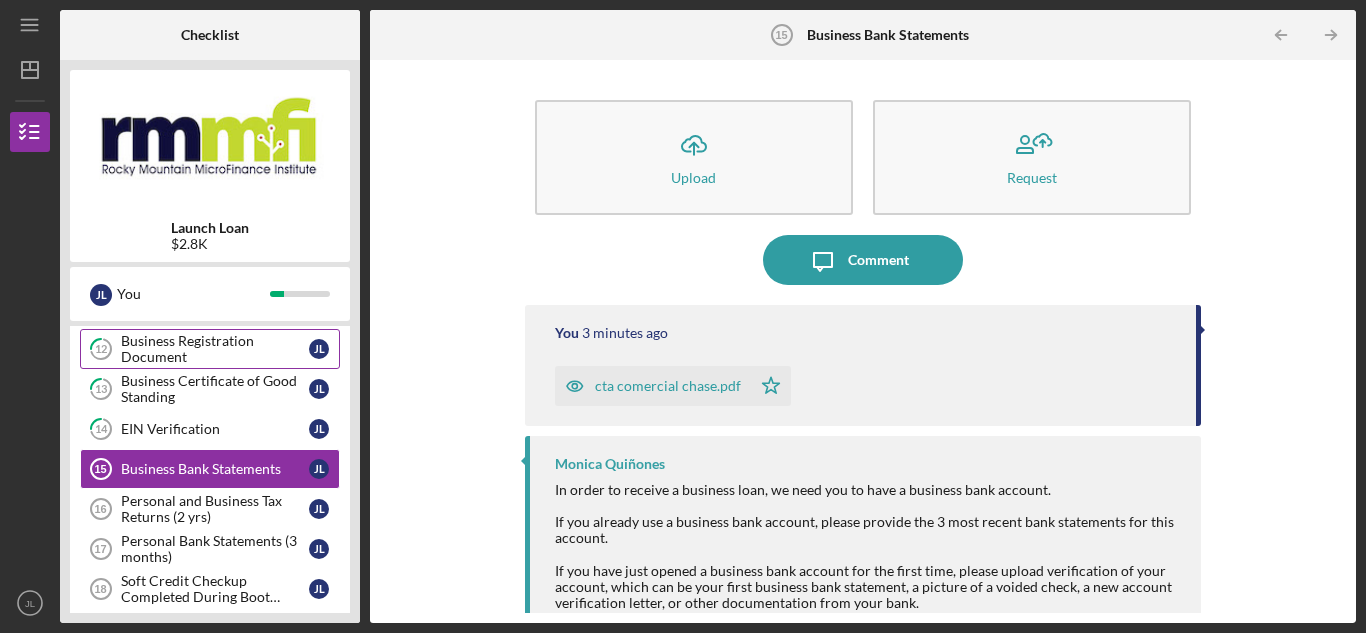 click on "Business Registration Document" at bounding box center [215, 349] 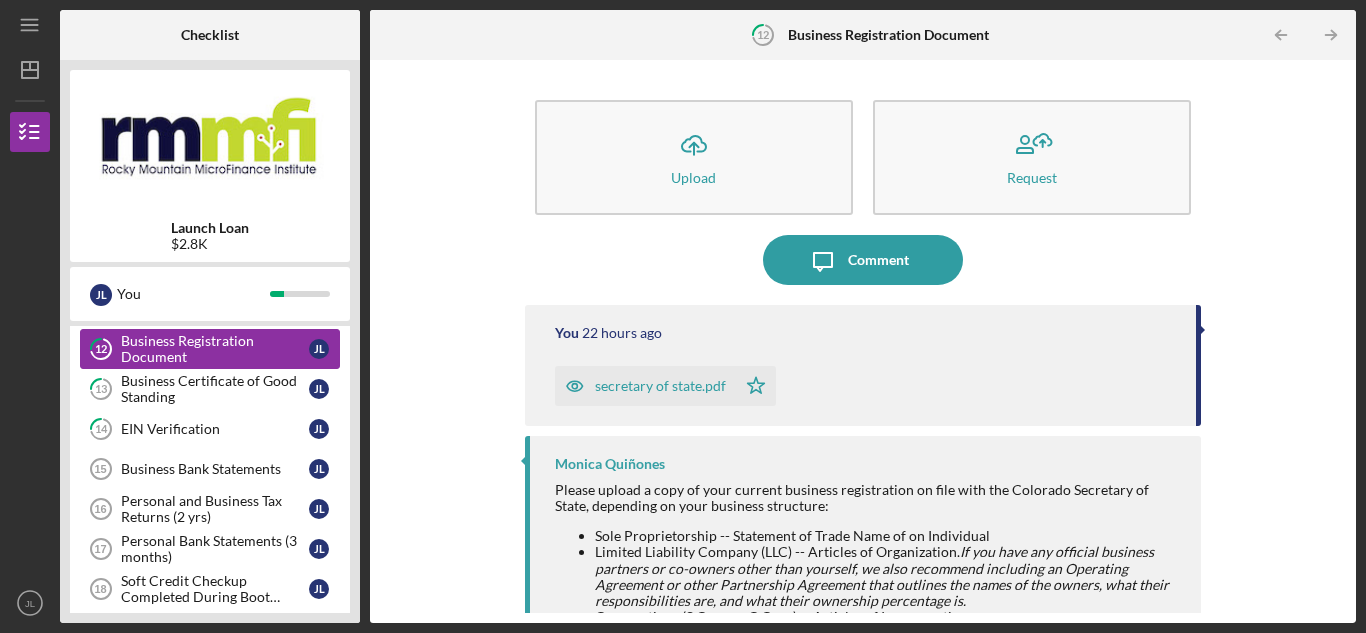 click on "Business Registration Document" at bounding box center (215, 349) 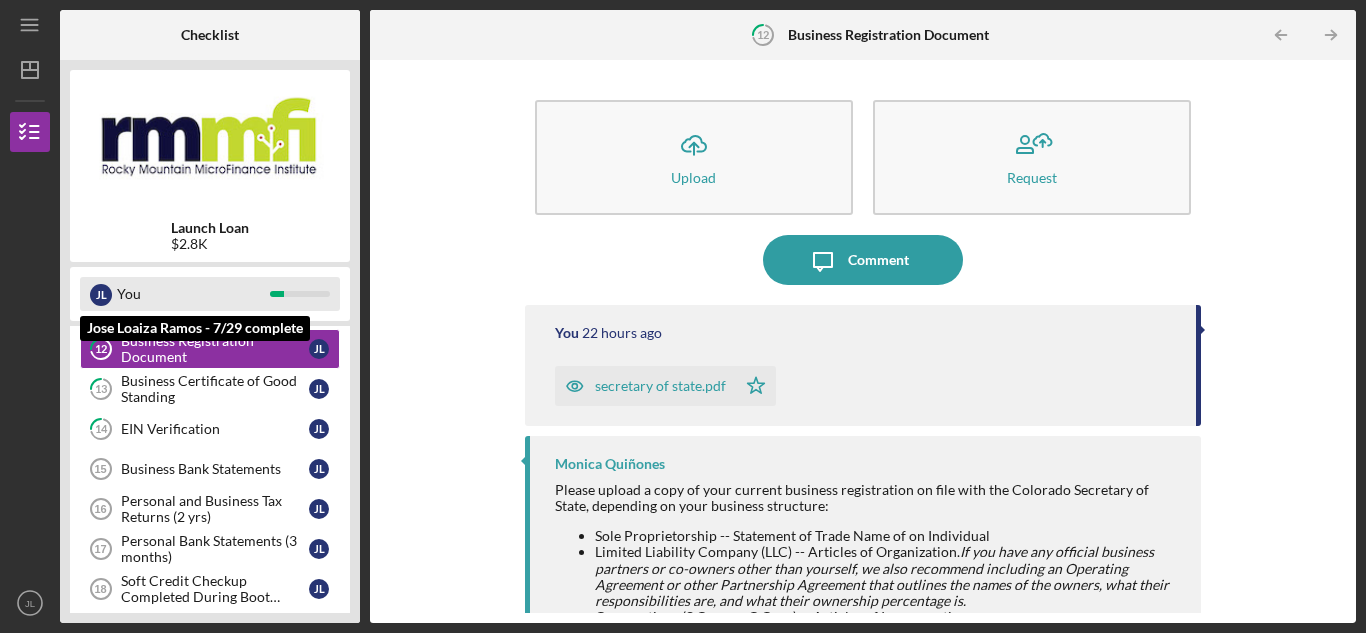 click on "You" at bounding box center [193, 294] 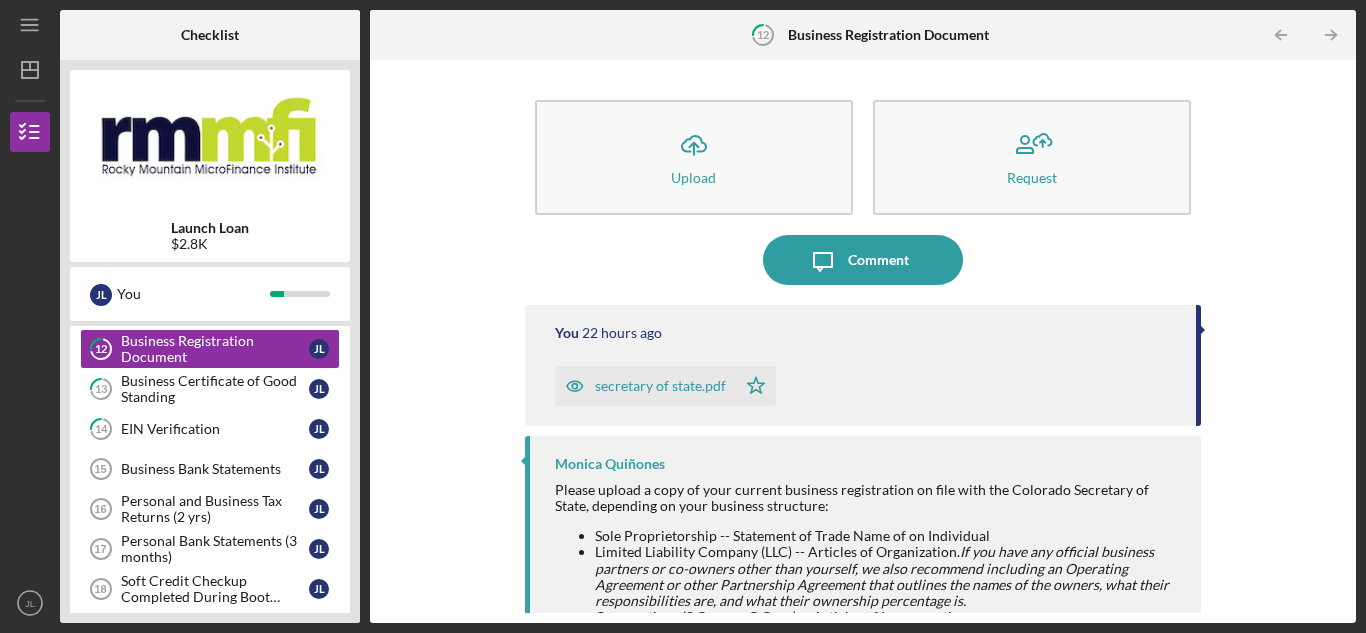 click on "Launch Loan $2.8K J L You Icon/Expander Eligibility and Application Details 6 / 6 Icon/Expander Required Documents 1 / 16 Review BLBC Completion Milestones Review BLBC Completion Milestones J L Launch Loan Use of Funds Proposal 7 Launch Loan Use of Funds Proposal J L Use of Funds Supporting Docs 8 Use of Funds Supporting Docs J L Executive Summary from Boot Camp 9 Executive Summary from Boot Camp J L 12 Month Financial Projections Workbook from Boot Camp 10 12 Month Financial Projections Workbook from Boot Camp J L 11 Government-issued ID J L 12 Business Registration Document J L 13 Business Certificate of Good Standing J L 14 EIN Verification J L Business Bank Statements 15 Business Bank Statements J L Personal and Business Tax Returns (2 yrs) 16 Personal and Business Tax Returns (2 yrs) J L Personal Bank Statements (3 months) 17 Personal Bank Statements (3 months) J L Soft Credit Checkup Completed During Boot Camp 18 Soft Credit Checkup Completed During Boot Camp J L 19 J L Meeting with Capital Team 20 J L" at bounding box center (210, 341) 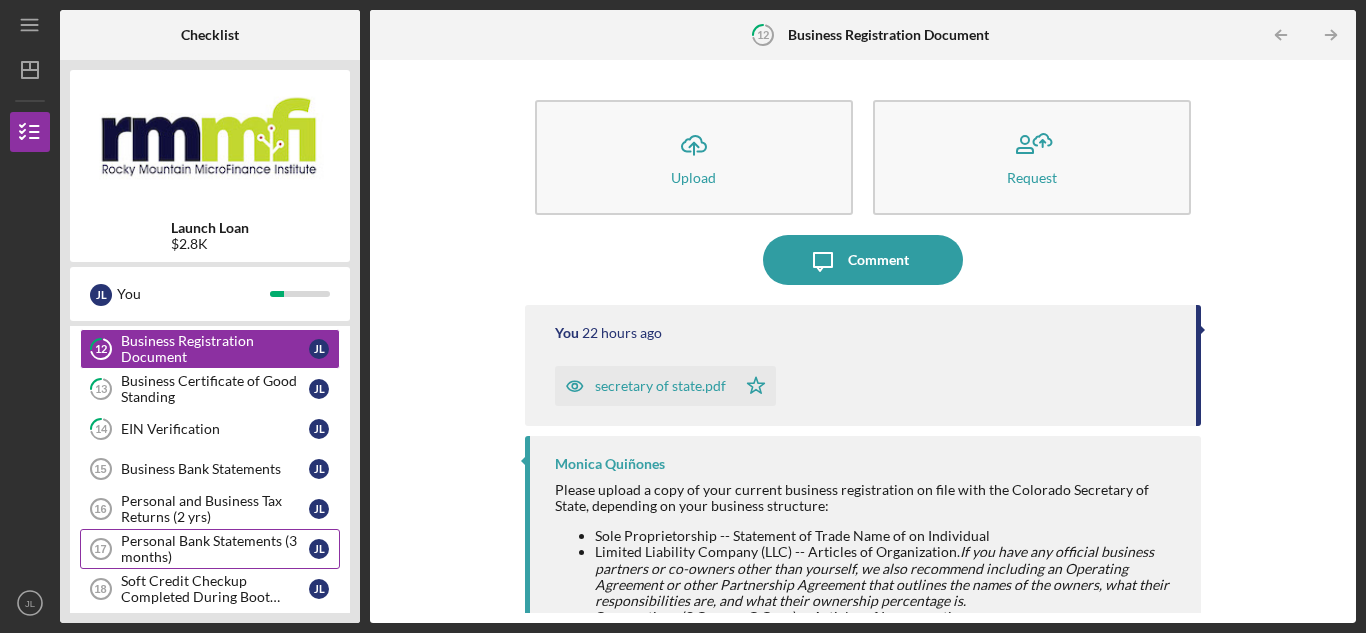 click on "Personal Bank Statements (3 months) 17 Personal Bank Statements (3 months) J L" at bounding box center [210, 549] 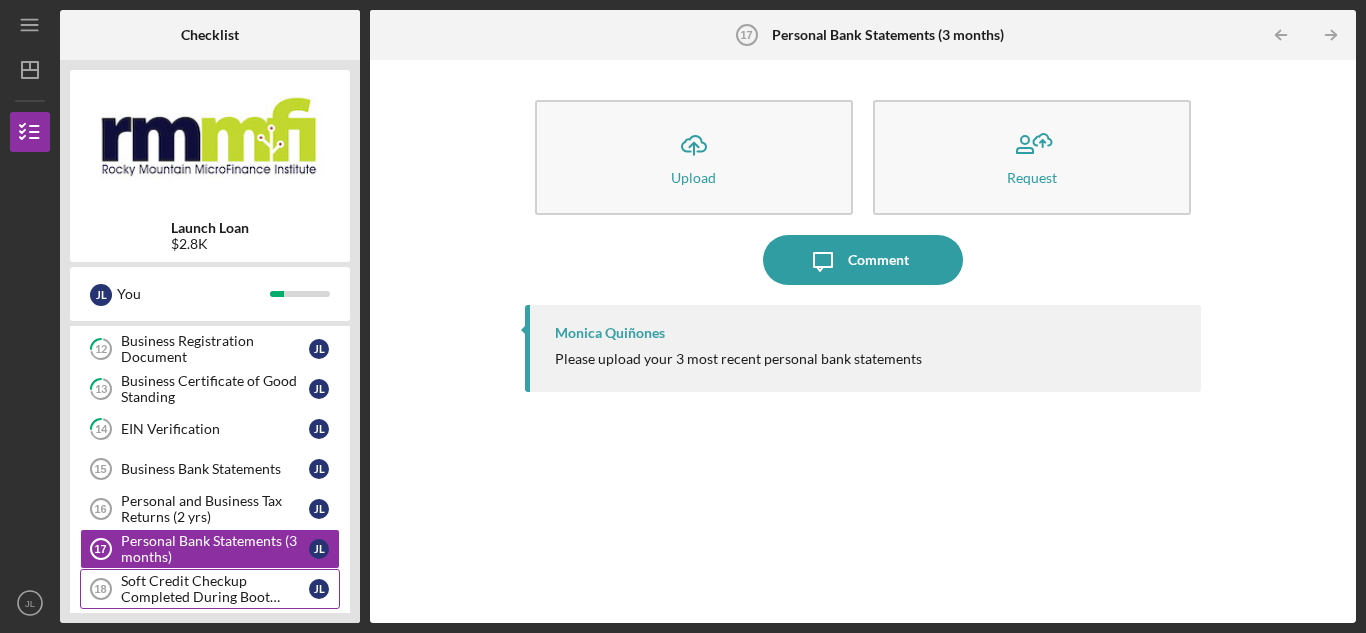 click on "Soft Credit Checkup Completed During Boot Camp" at bounding box center [215, 589] 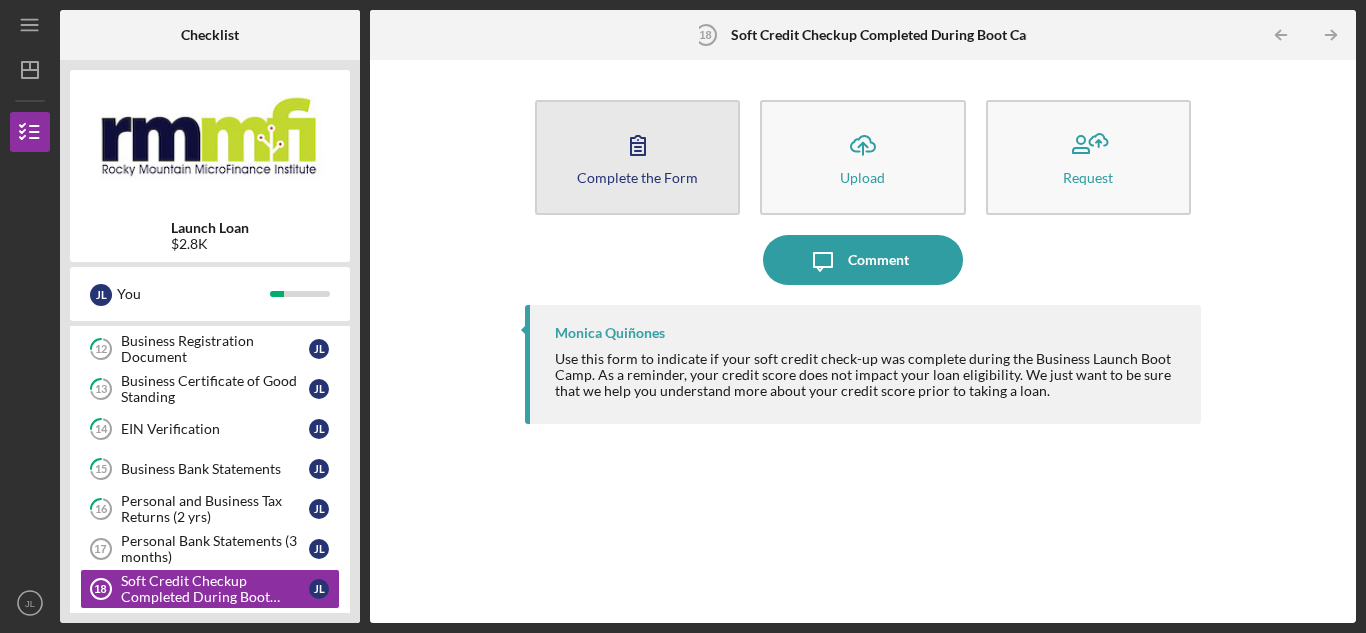 click on "Complete the Form" at bounding box center [637, 177] 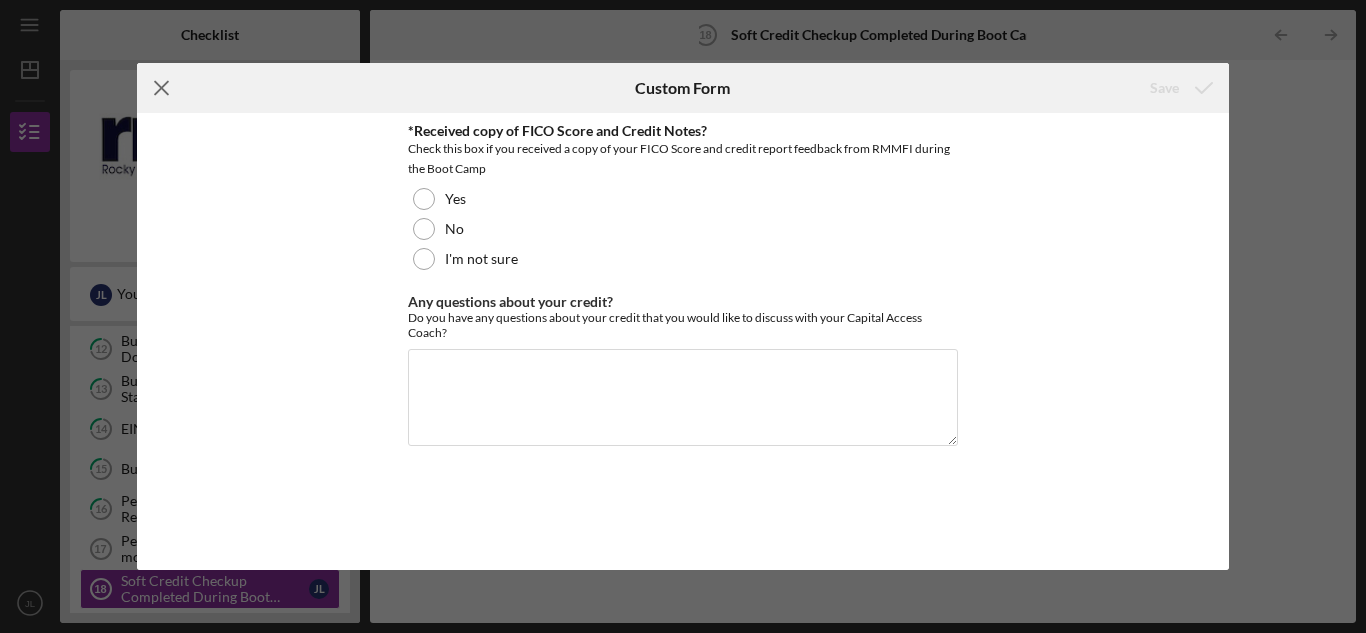 click 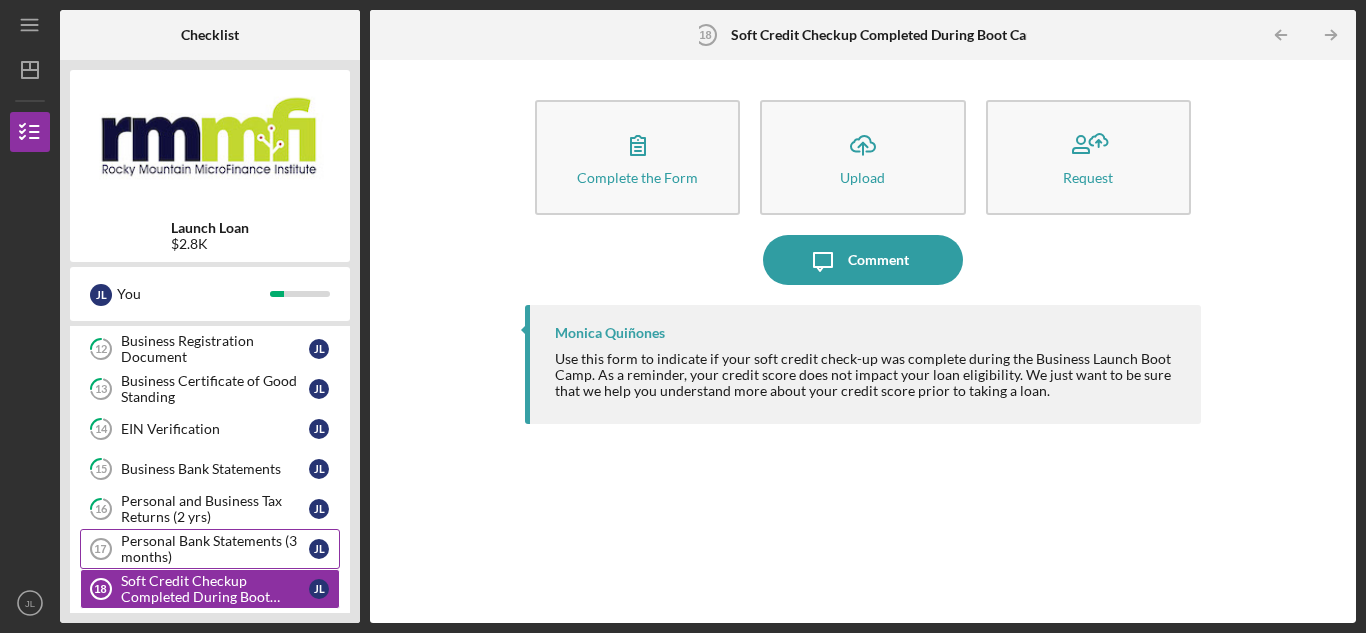 click on "Personal Bank Statements (3 months)" at bounding box center [215, 549] 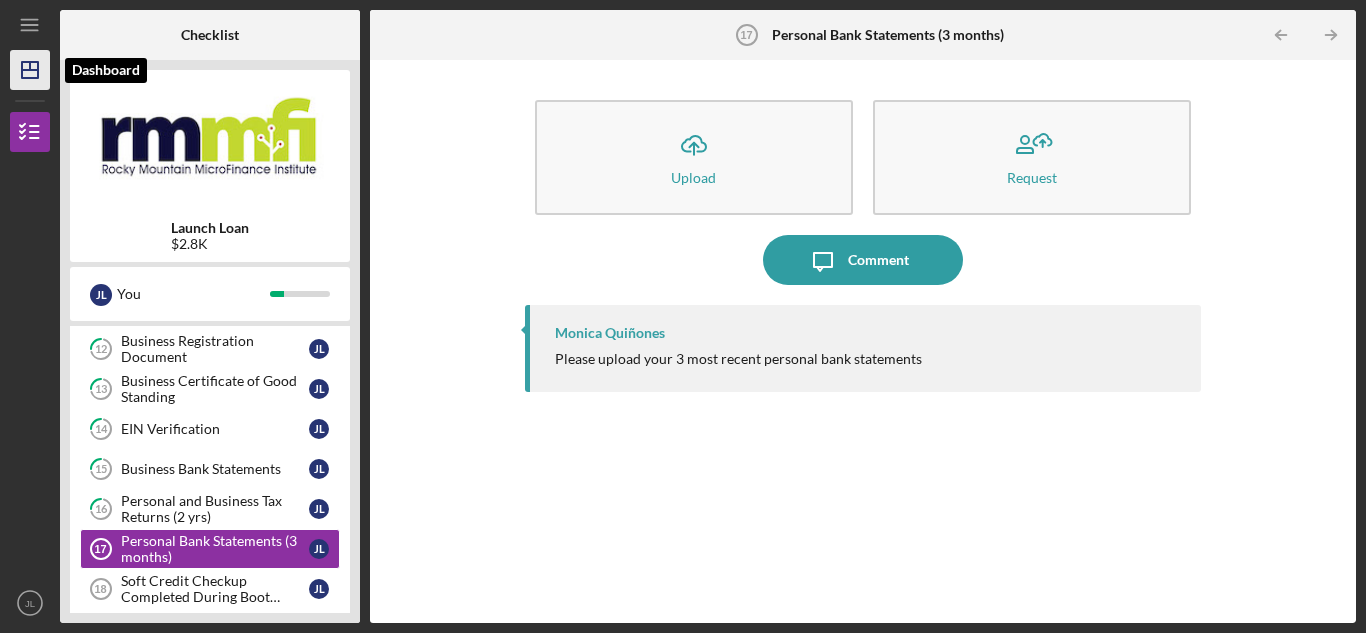 click on "Icon/Dashboard" 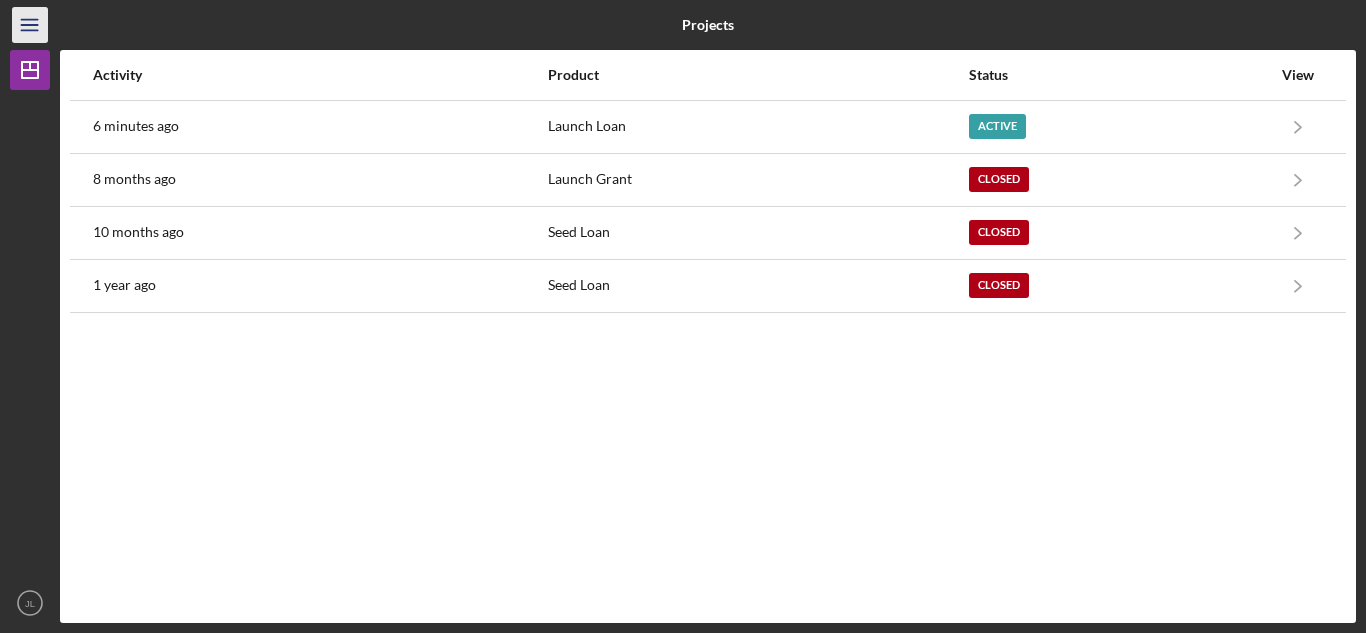 click on "Icon/Menu" 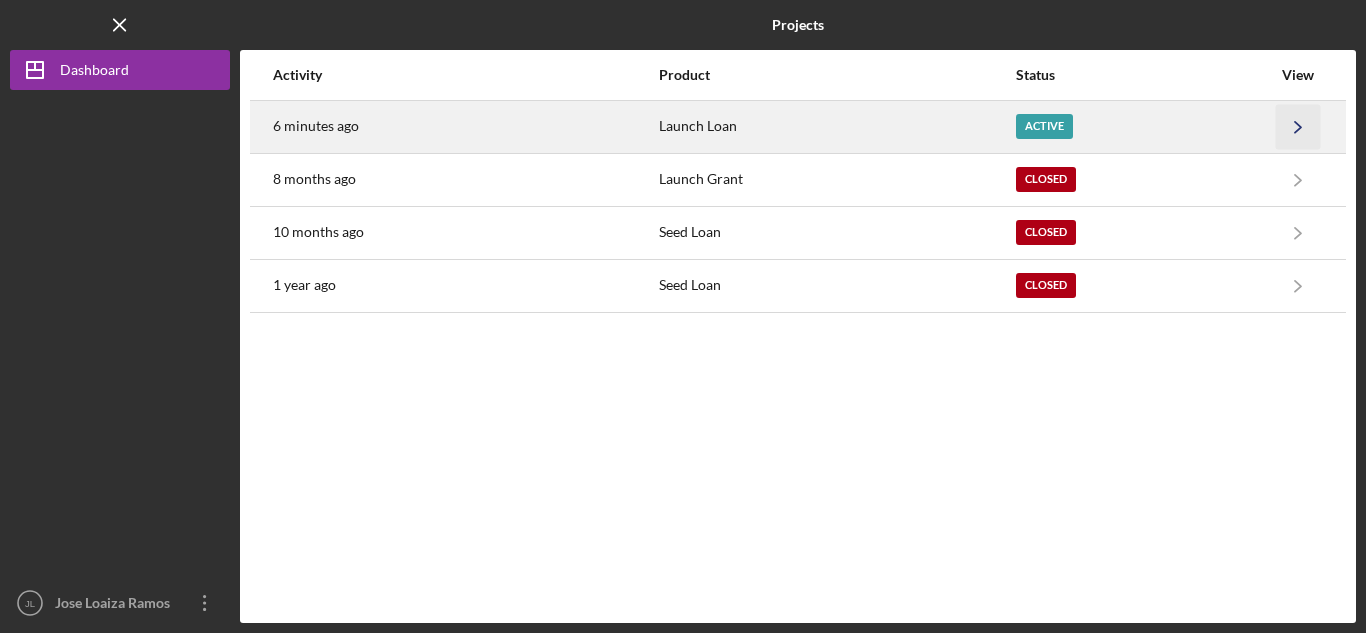 click on "Icon/Navigate" 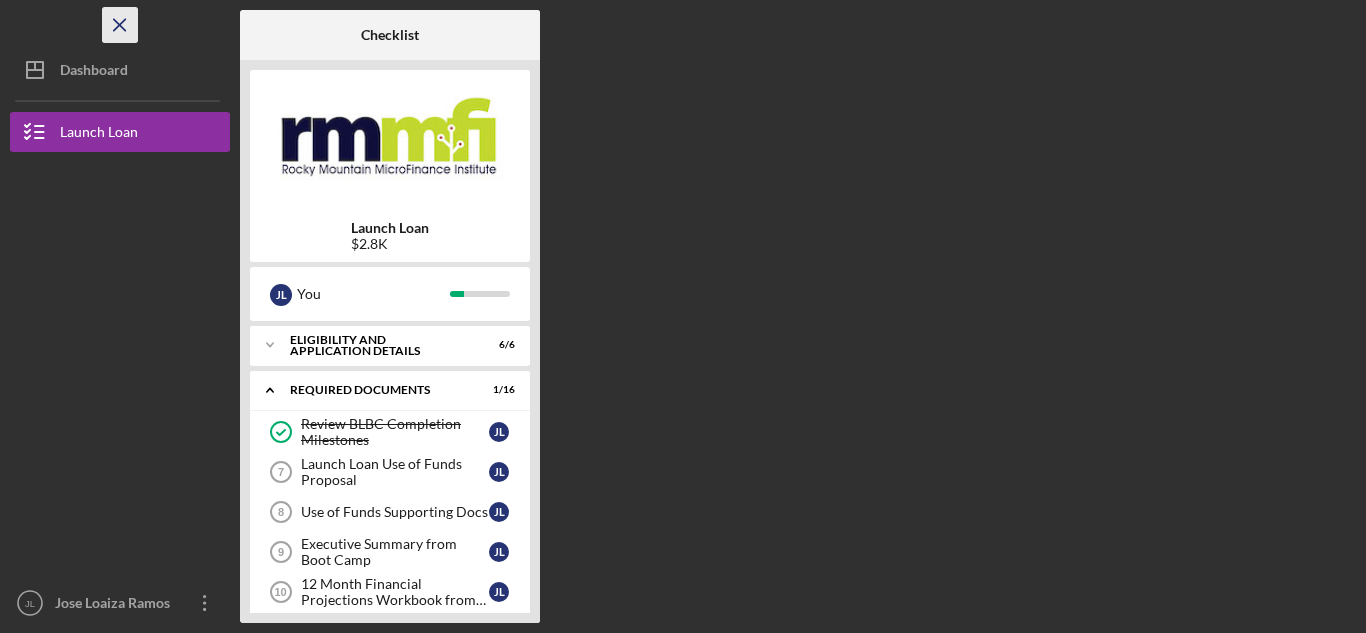 click on "Icon/Menu Close" 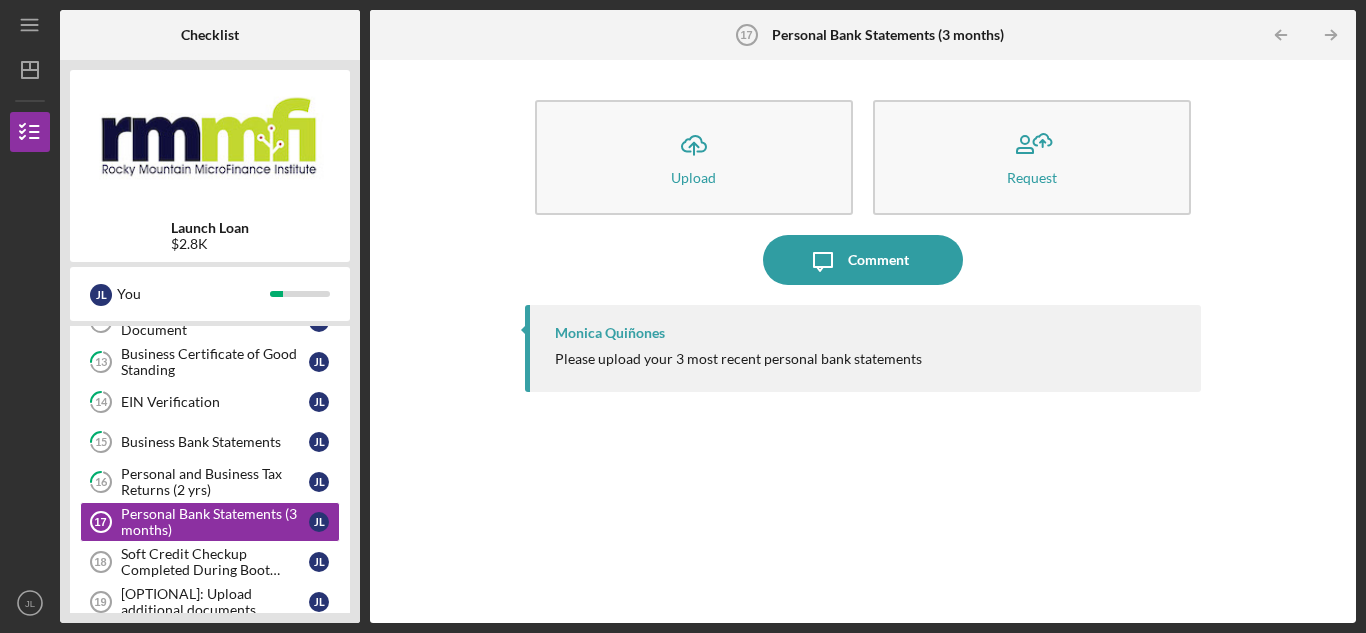 scroll, scrollTop: 403, scrollLeft: 0, axis: vertical 